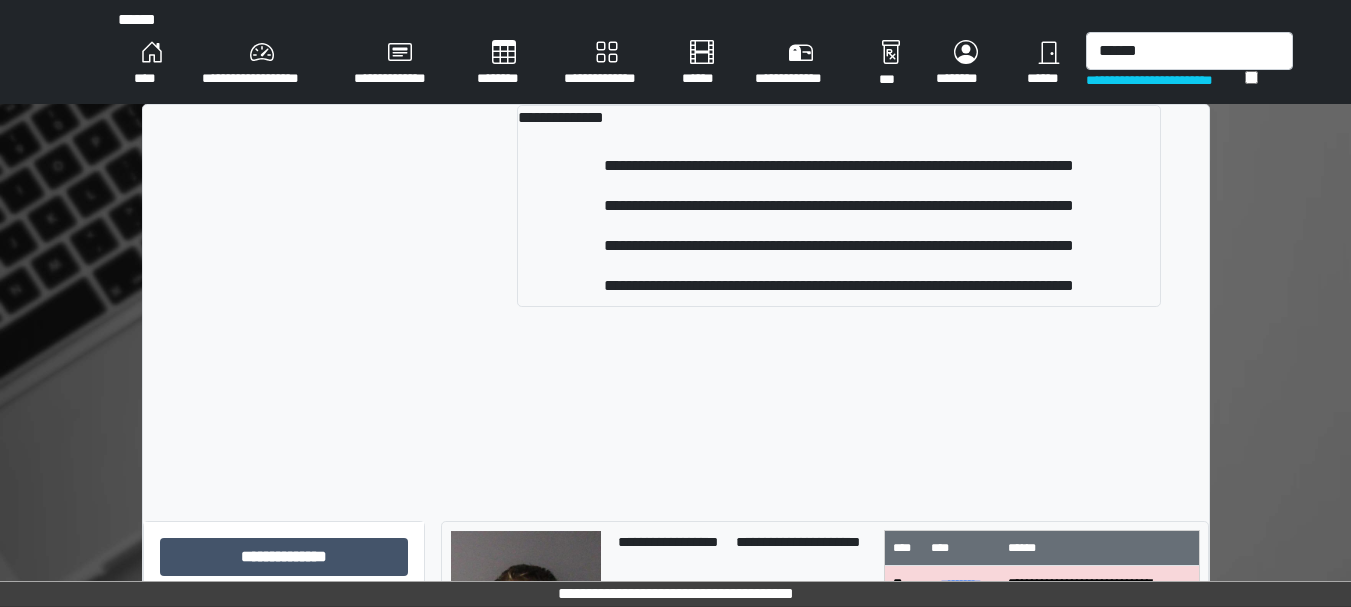 scroll, scrollTop: 0, scrollLeft: 0, axis: both 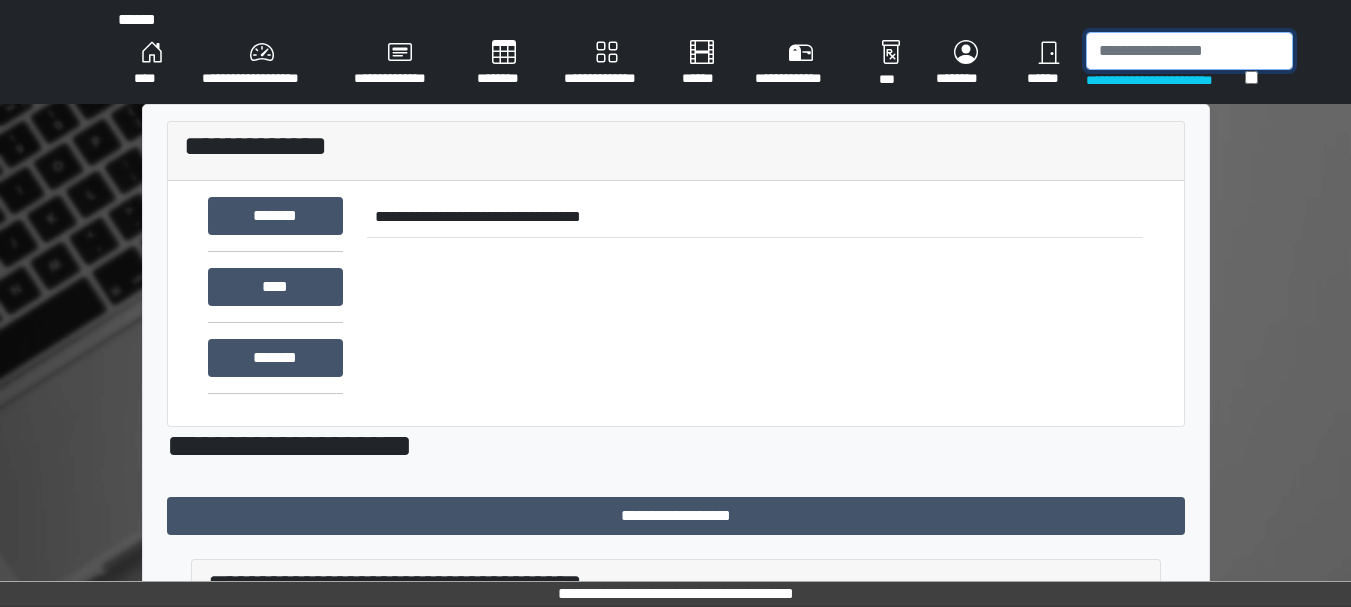 click at bounding box center (1189, 51) 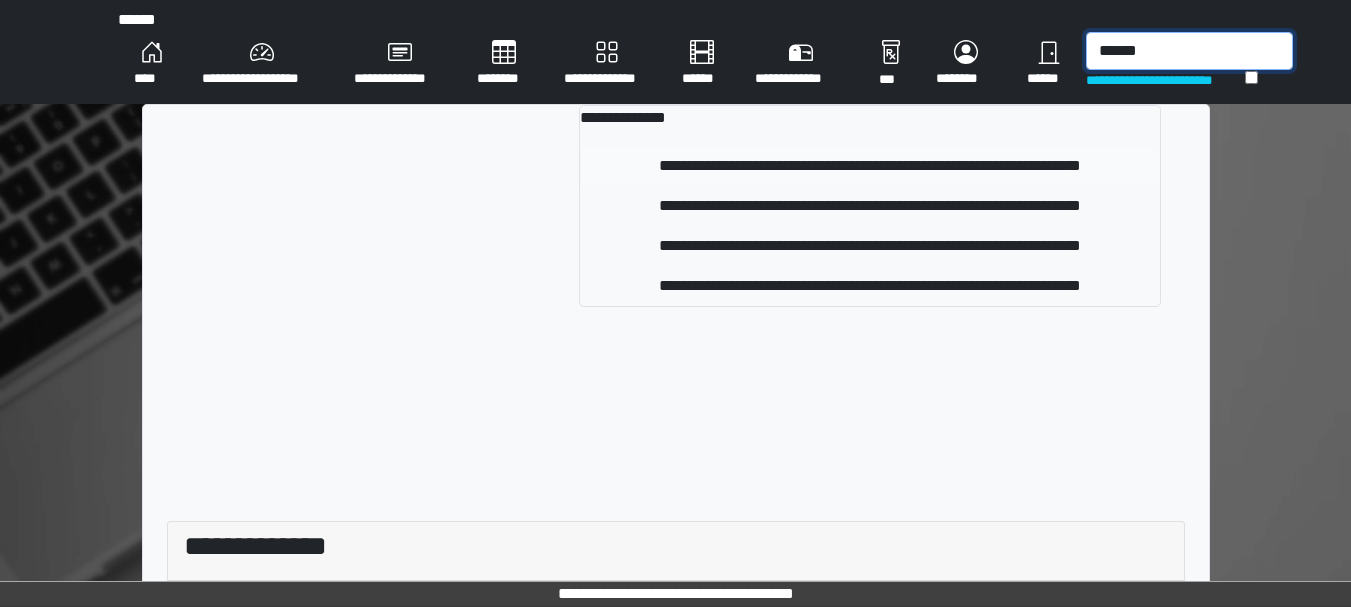 type on "******" 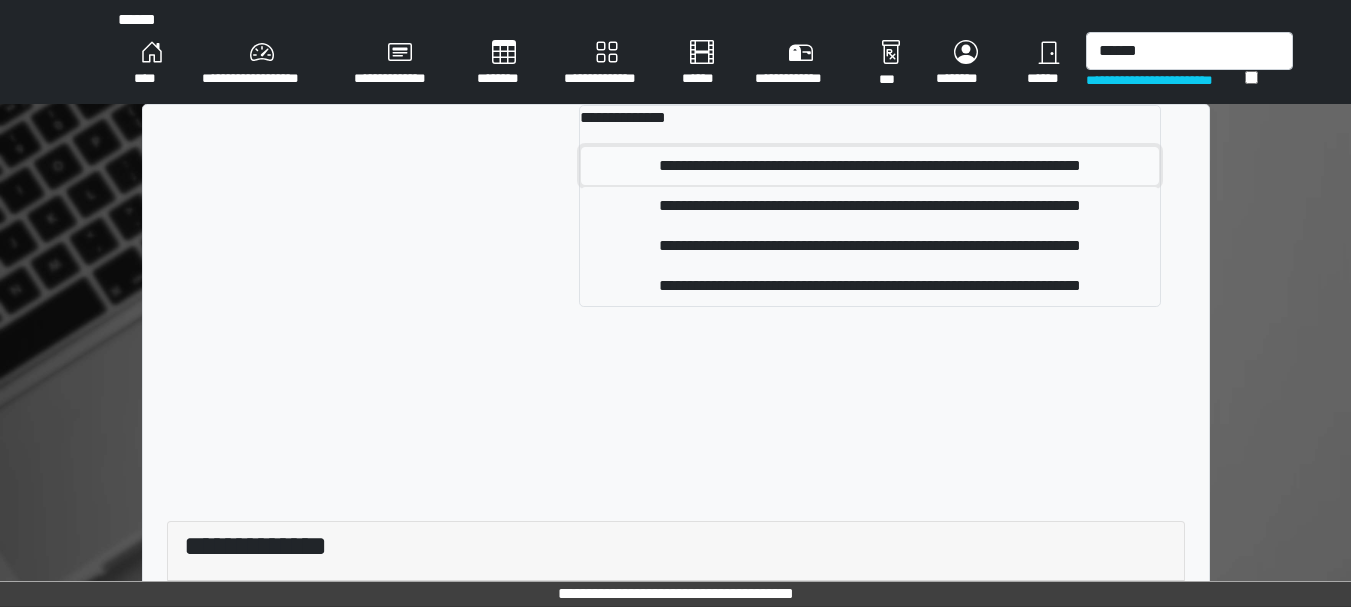 click on "**********" at bounding box center (869, 166) 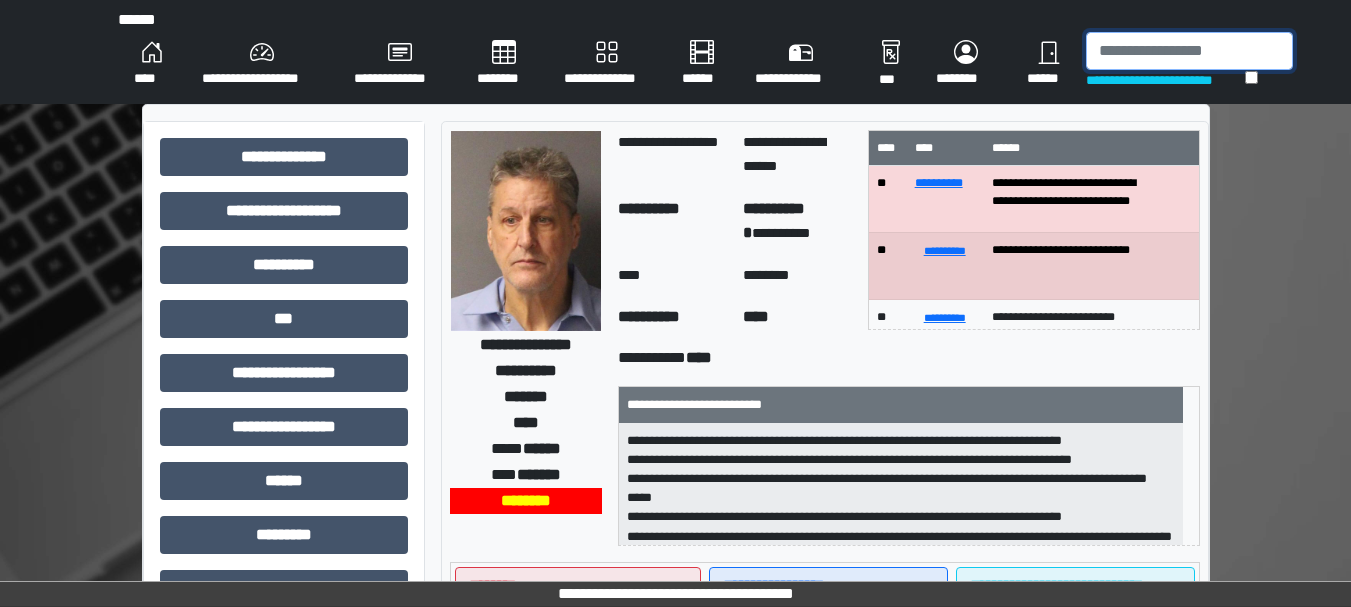 click at bounding box center (1189, 51) 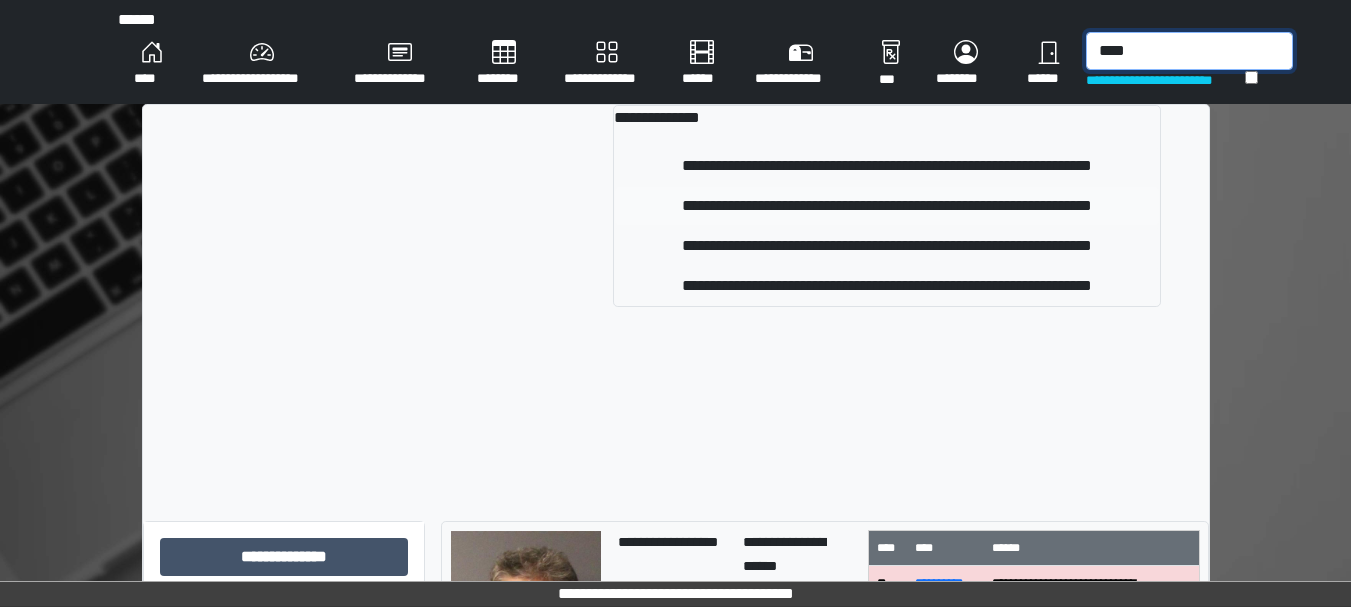 type on "****" 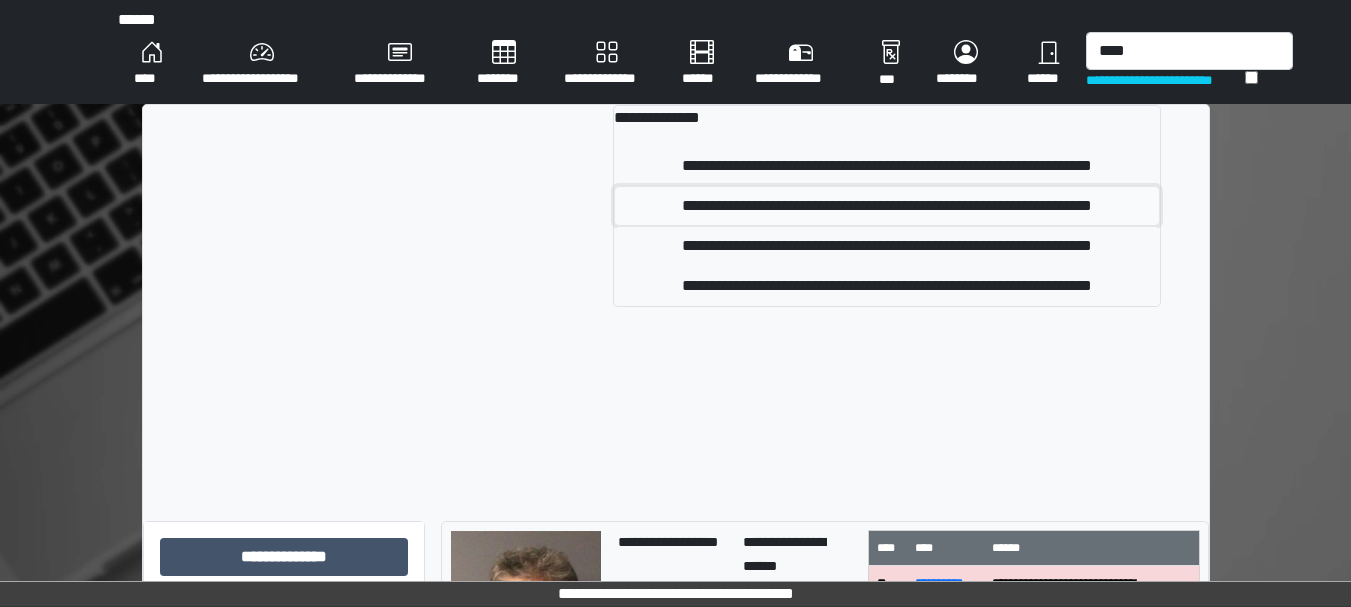 click on "**********" at bounding box center [886, 206] 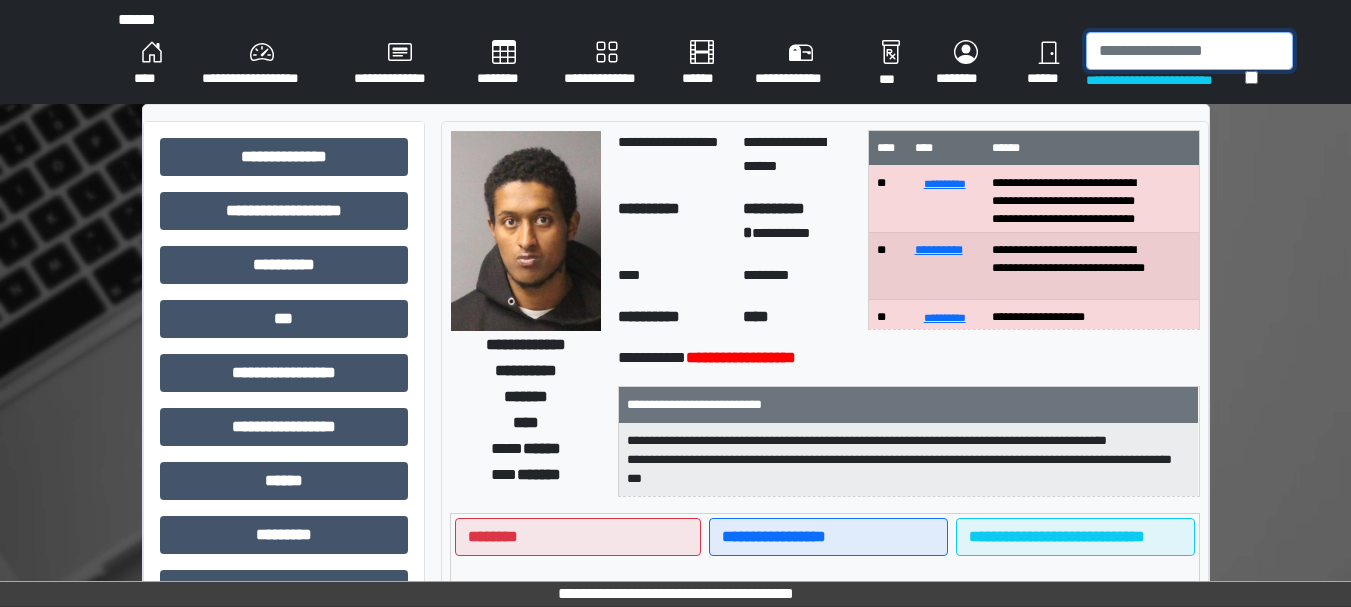 click at bounding box center (1189, 51) 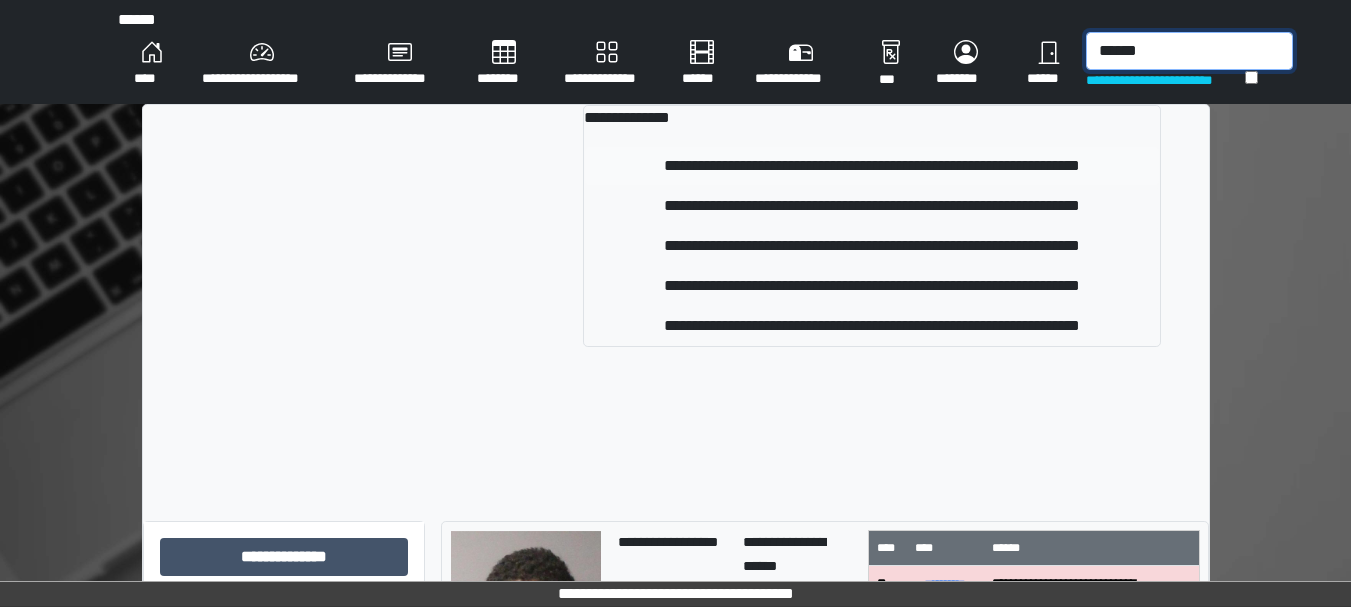 type on "******" 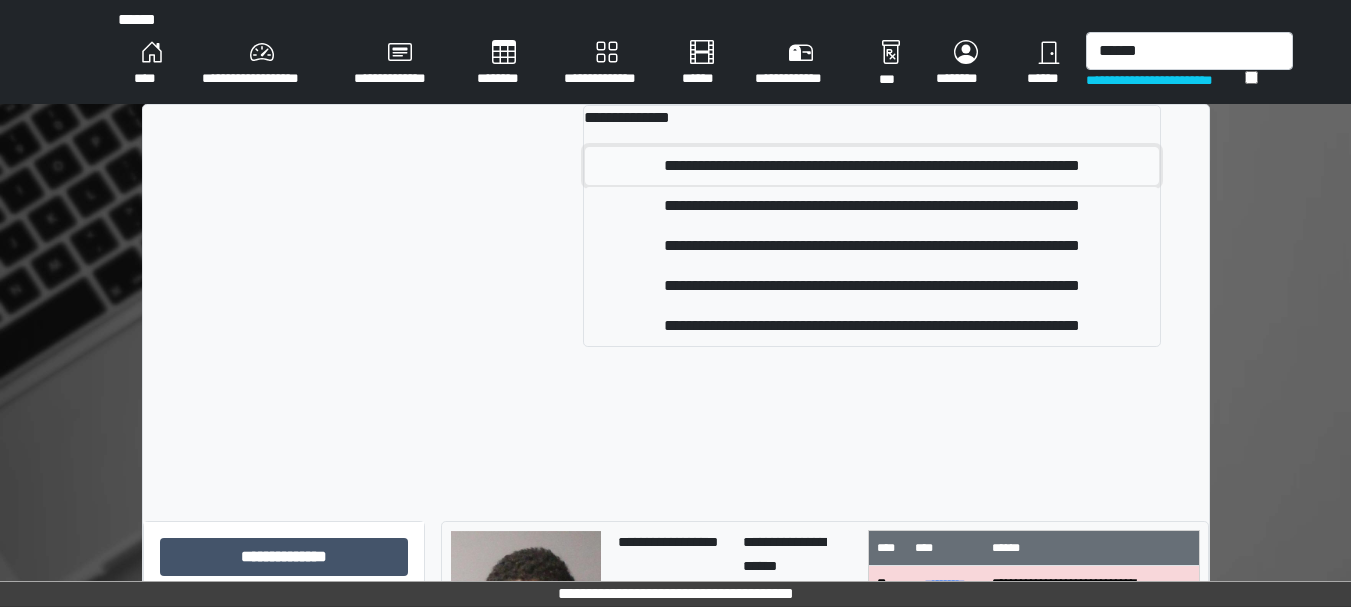 click on "**********" at bounding box center [872, 166] 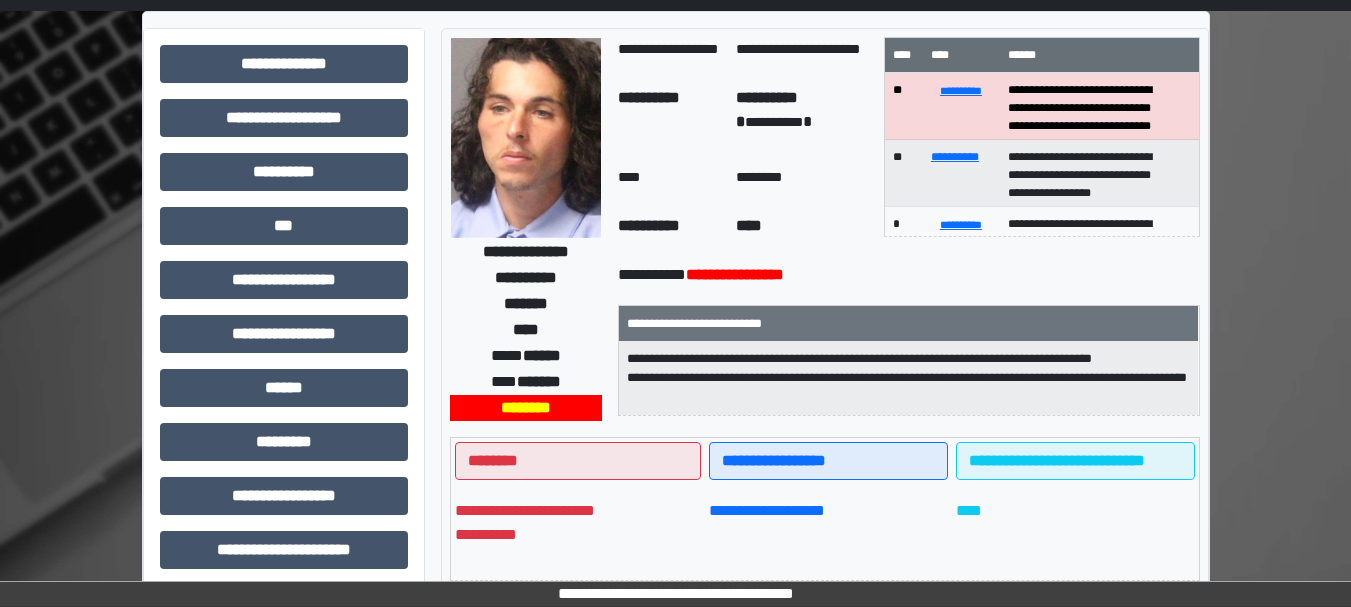 scroll, scrollTop: 0, scrollLeft: 0, axis: both 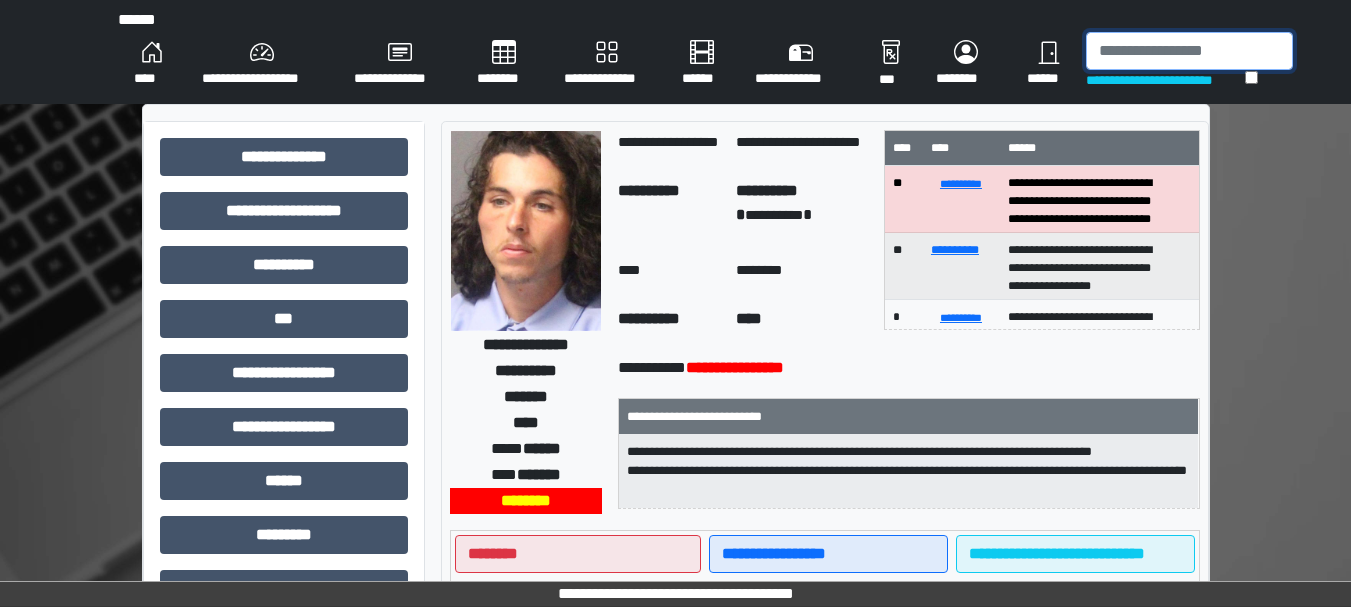 click at bounding box center (1189, 51) 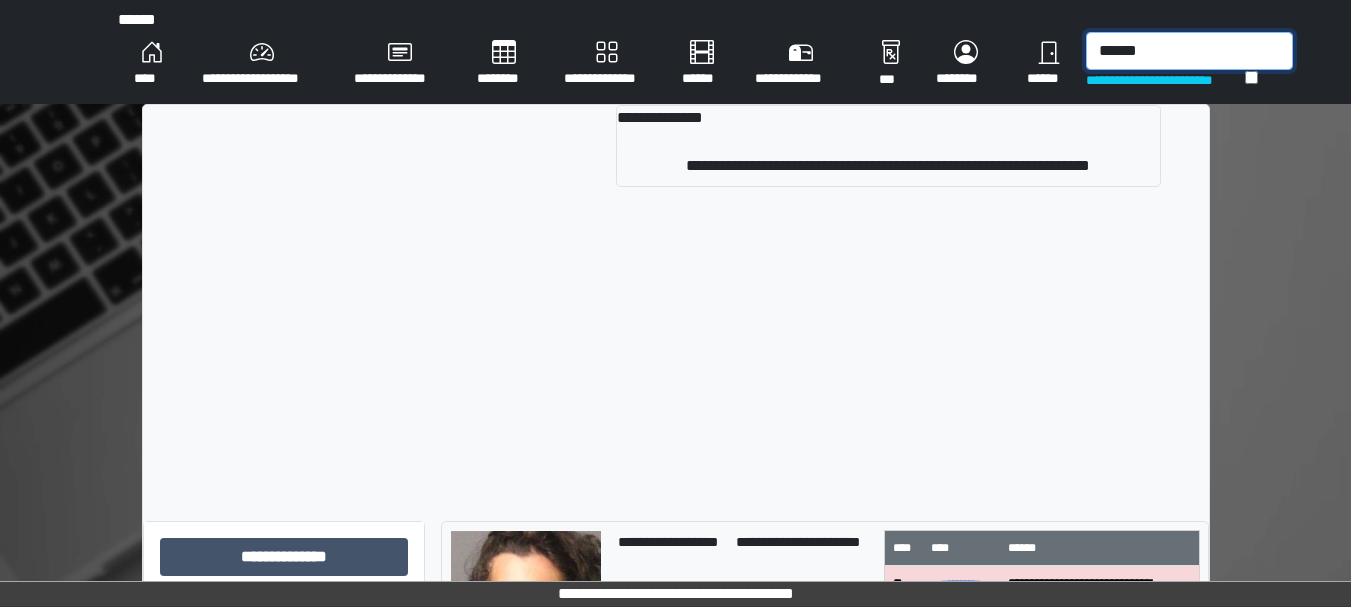 type on "******" 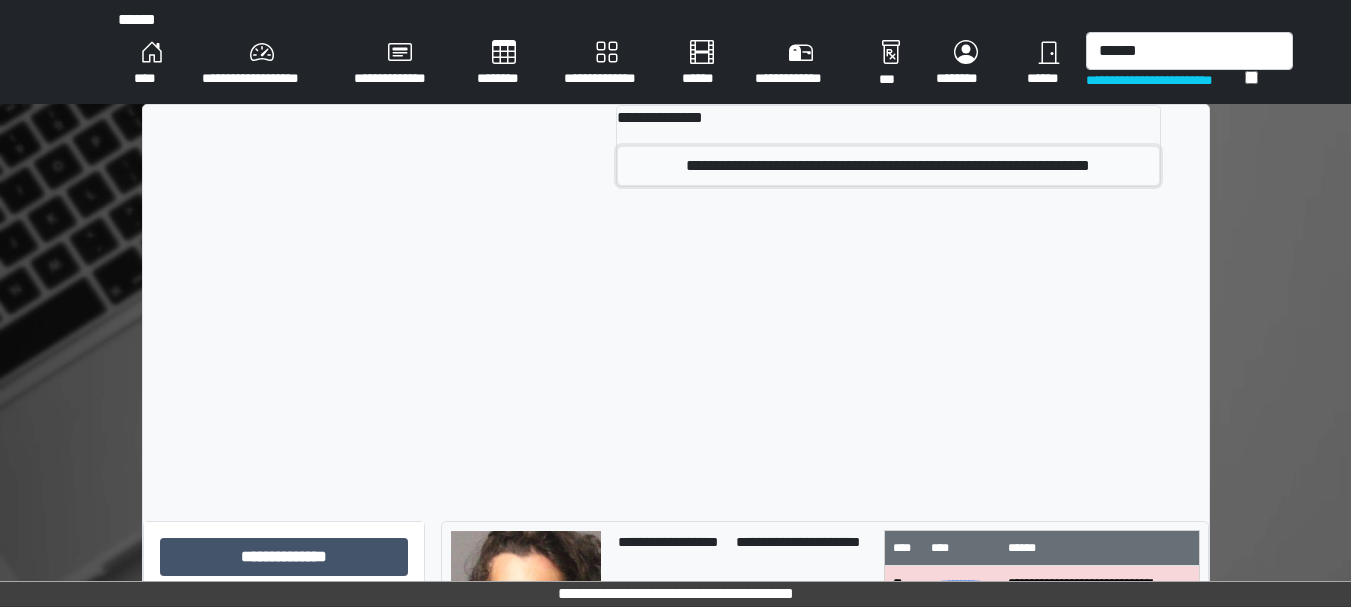 click on "**********" at bounding box center [888, 166] 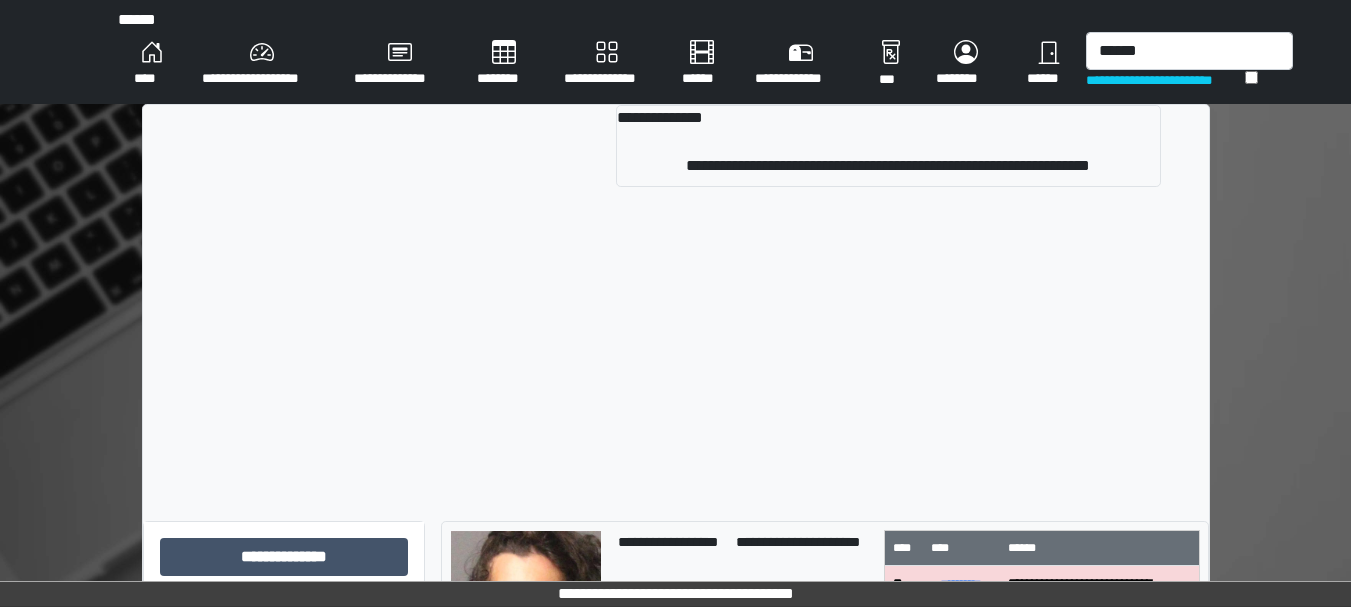 type 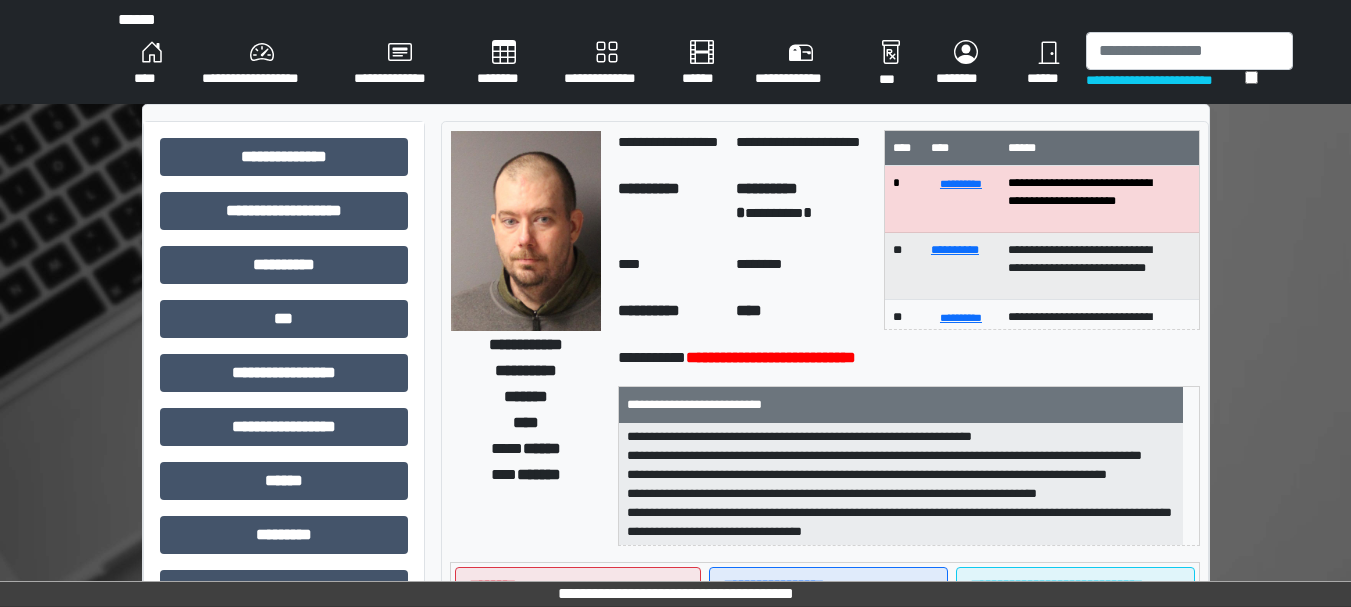 scroll, scrollTop: 140, scrollLeft: 0, axis: vertical 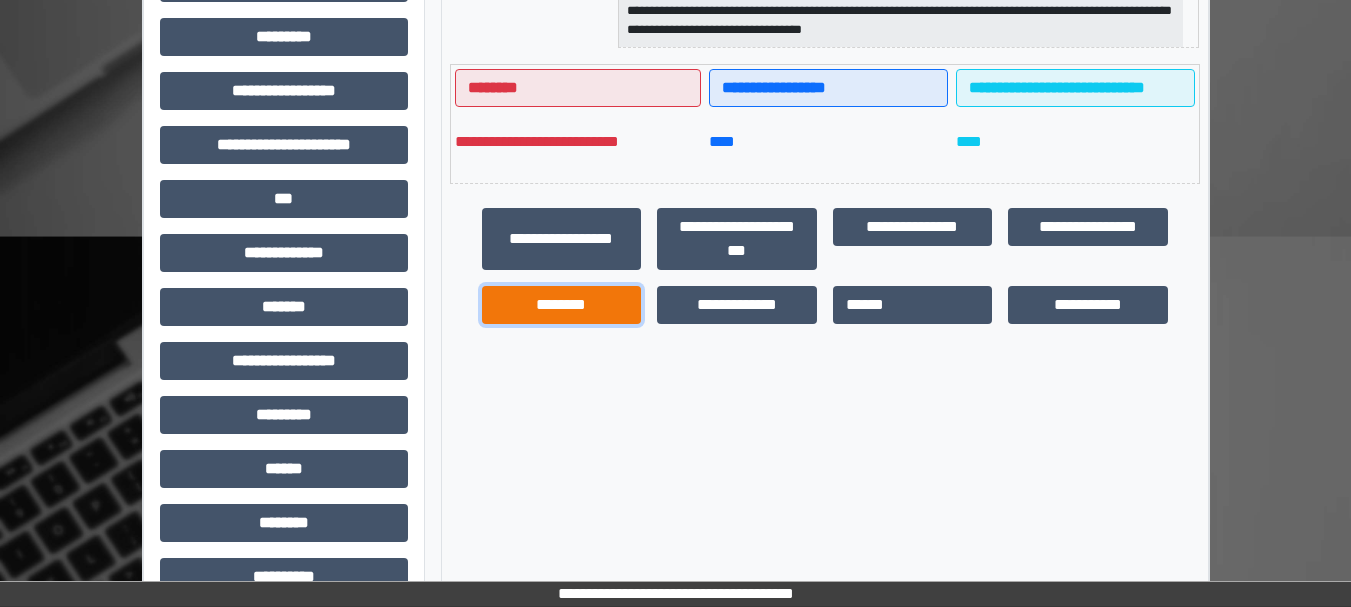 click on "********" at bounding box center (562, 305) 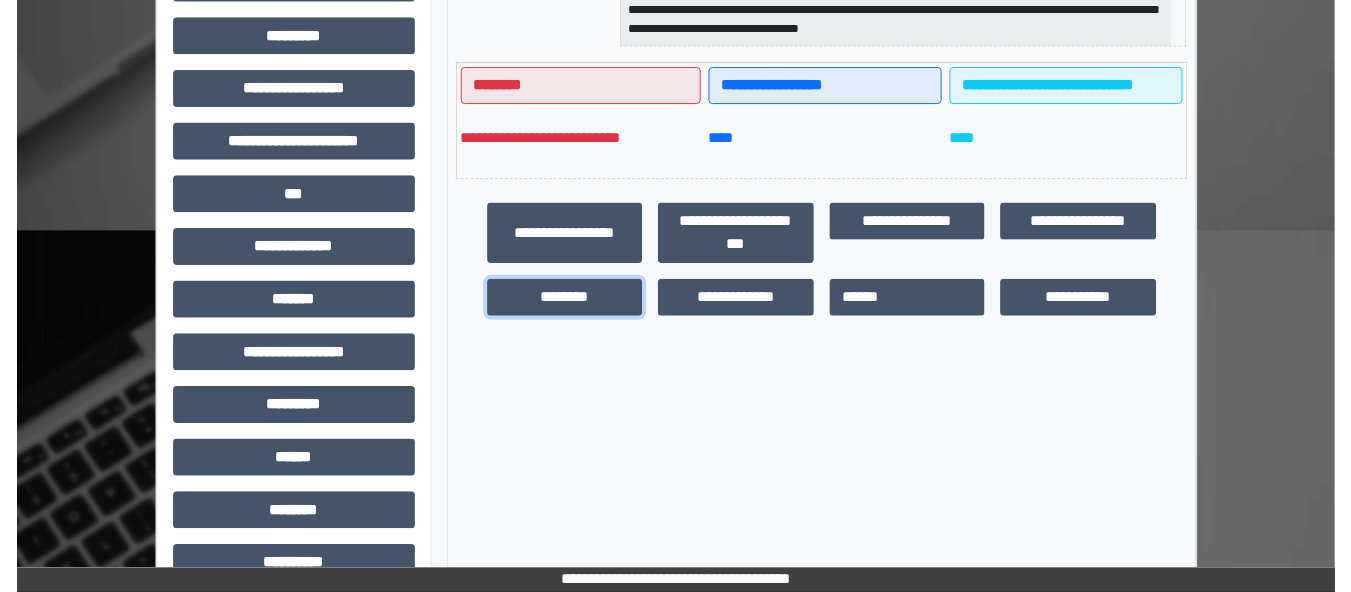 scroll, scrollTop: 121, scrollLeft: 0, axis: vertical 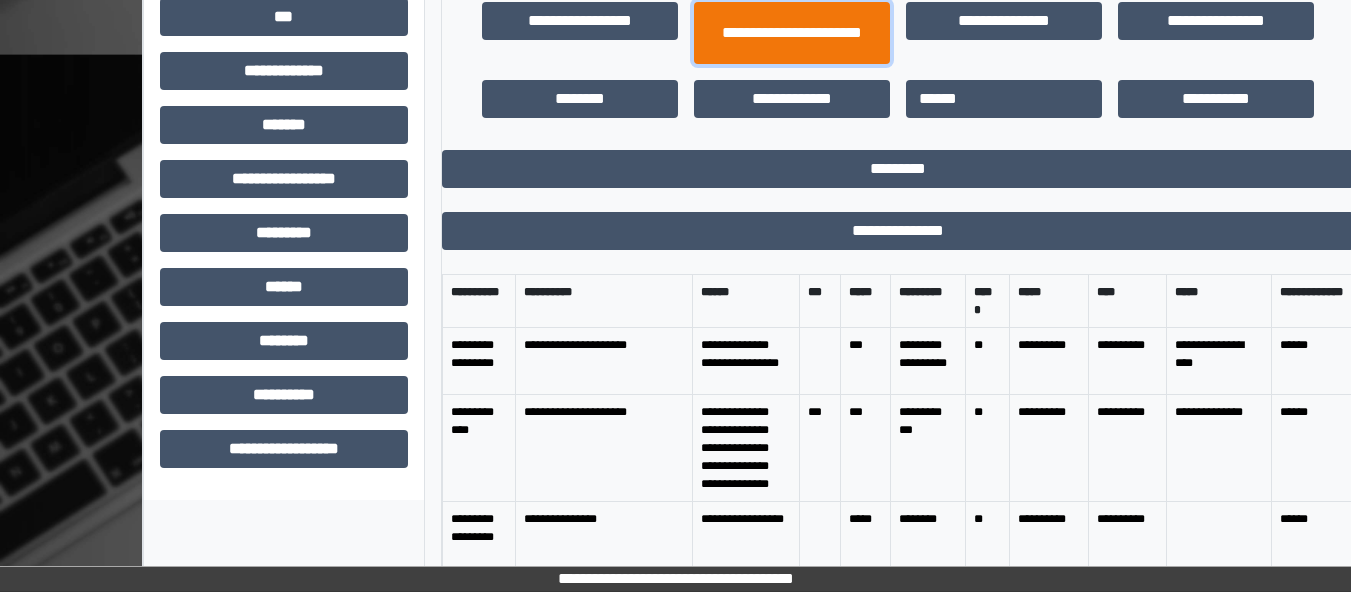 click on "**********" at bounding box center (792, 33) 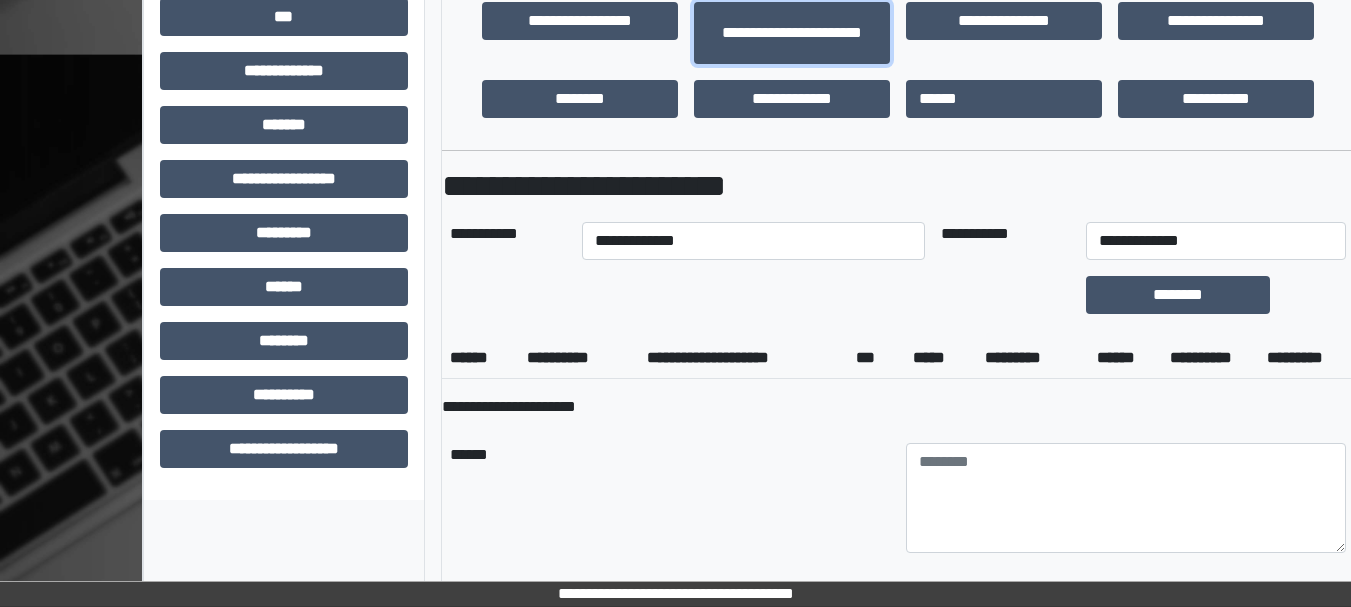 scroll, scrollTop: 140, scrollLeft: 0, axis: vertical 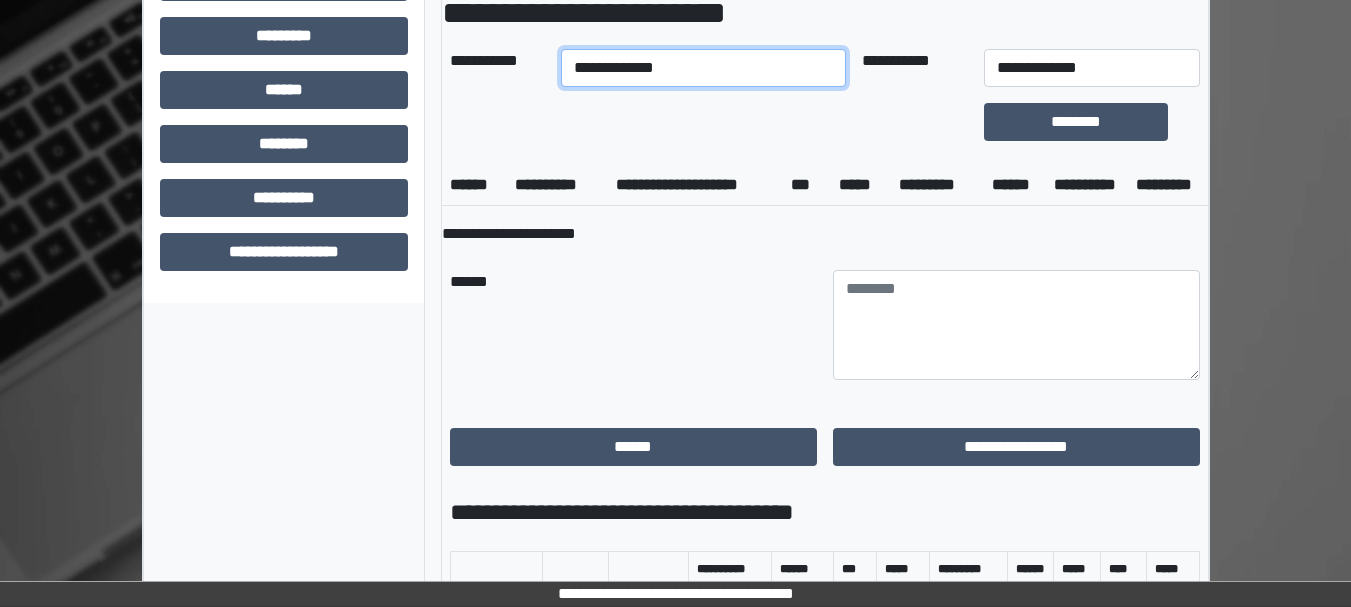 click on "**********" at bounding box center (703, 68) 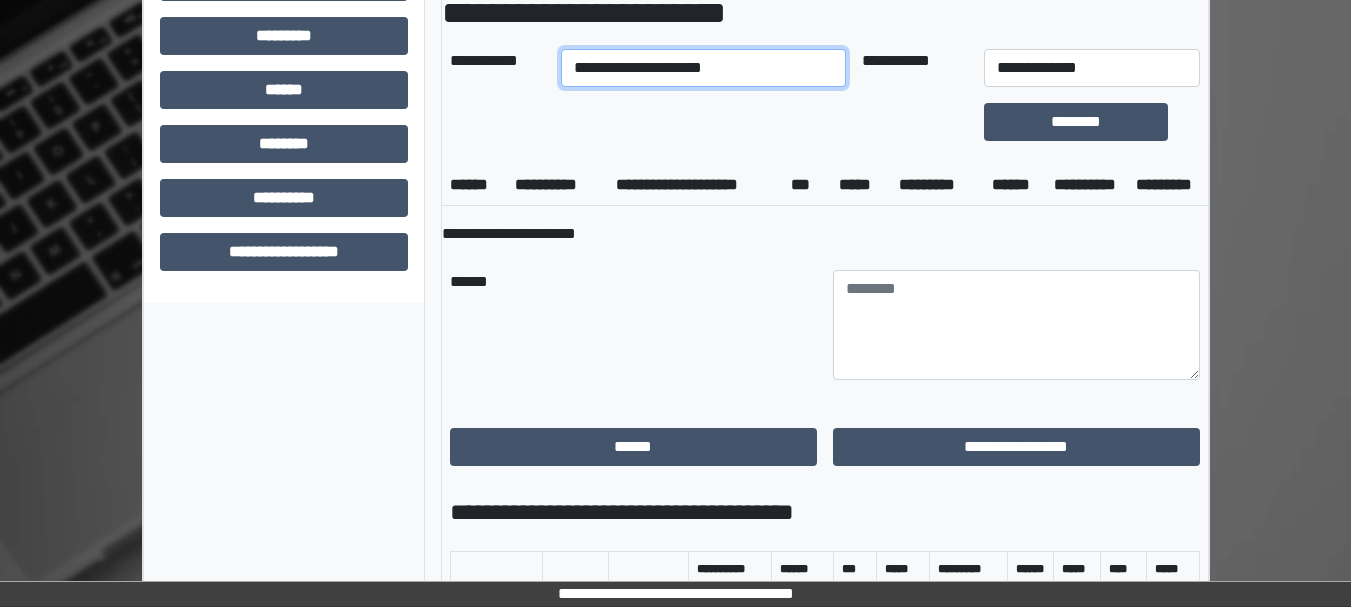 click on "**********" at bounding box center [703, 68] 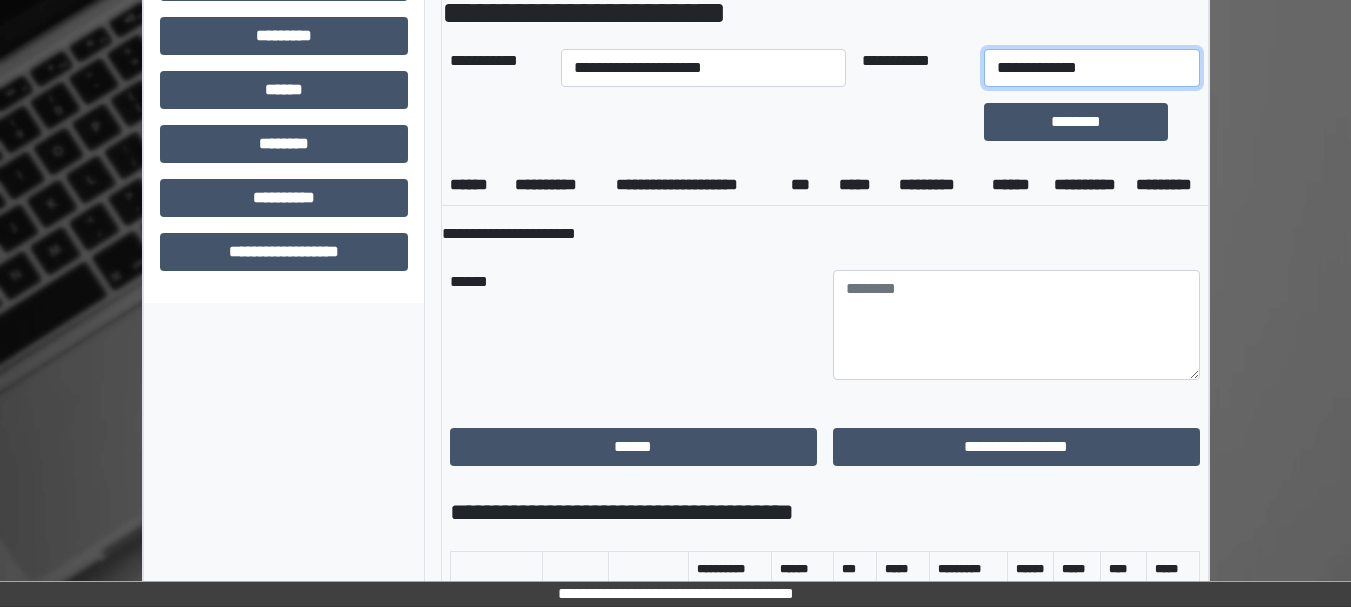 click on "**********" at bounding box center (1092, 68) 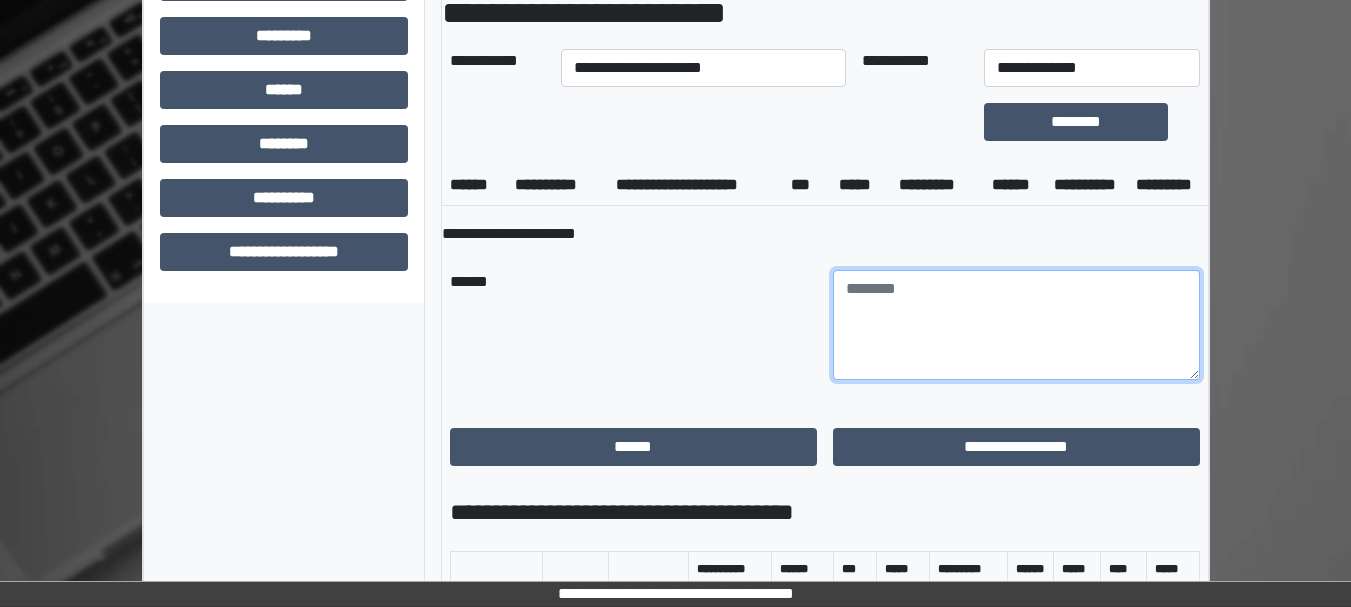 click at bounding box center (1016, 325) 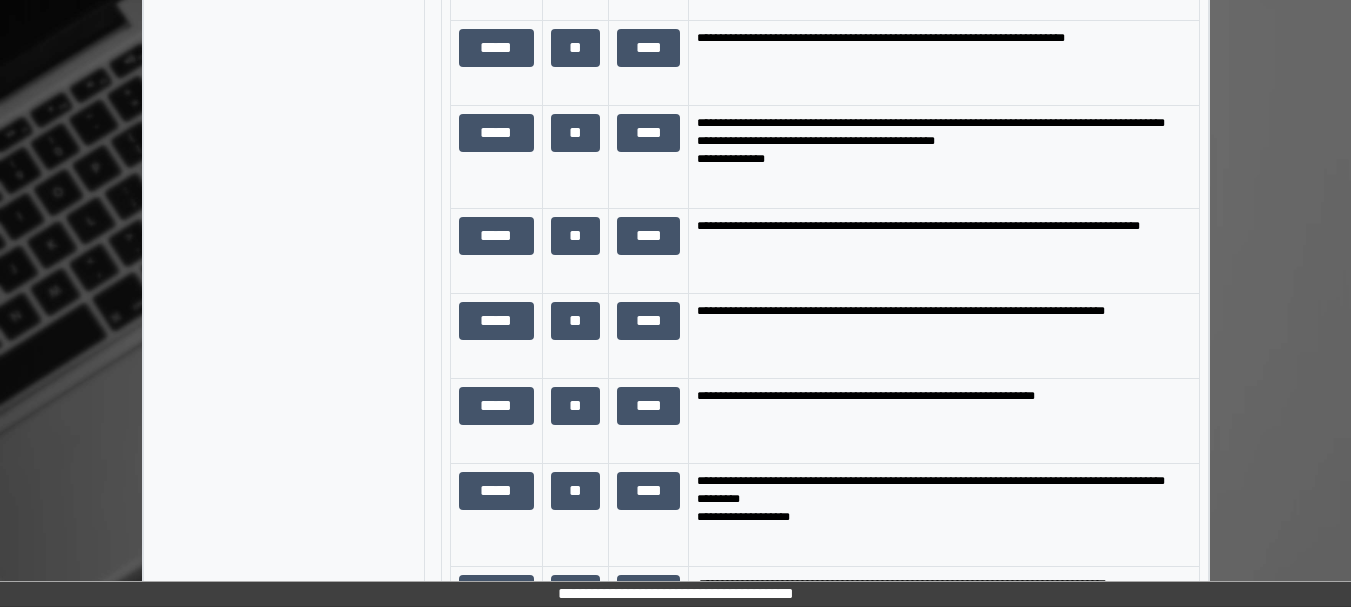 scroll, scrollTop: 1701, scrollLeft: 0, axis: vertical 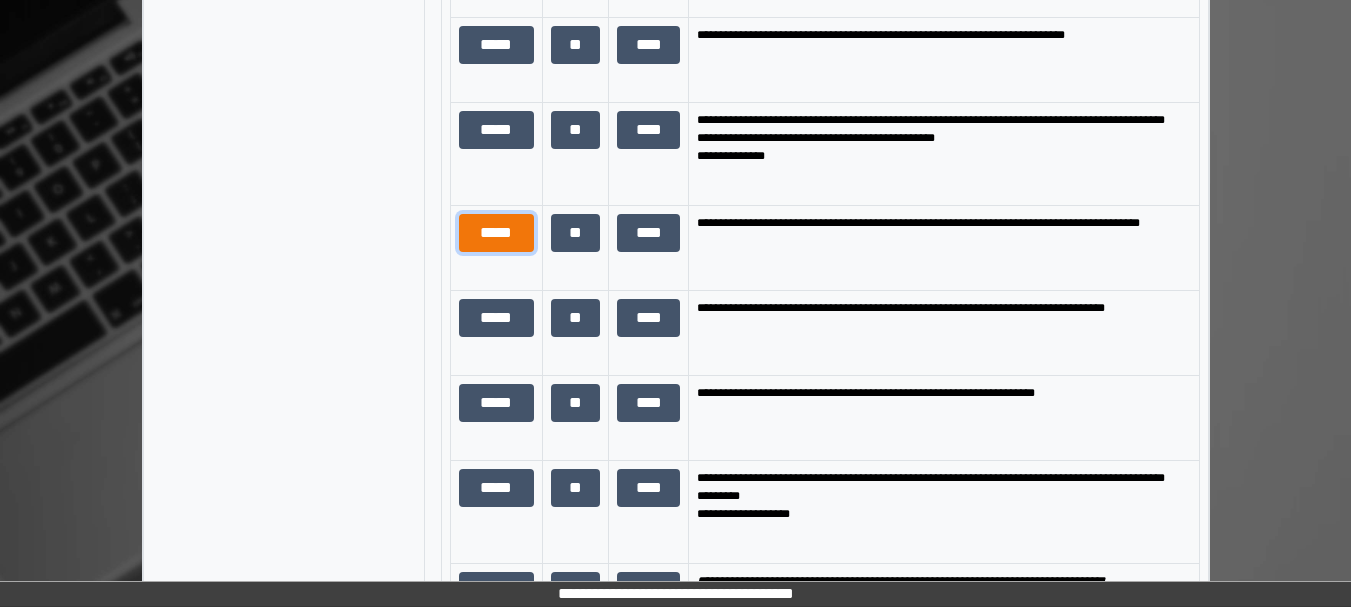 click on "*****" at bounding box center (496, 233) 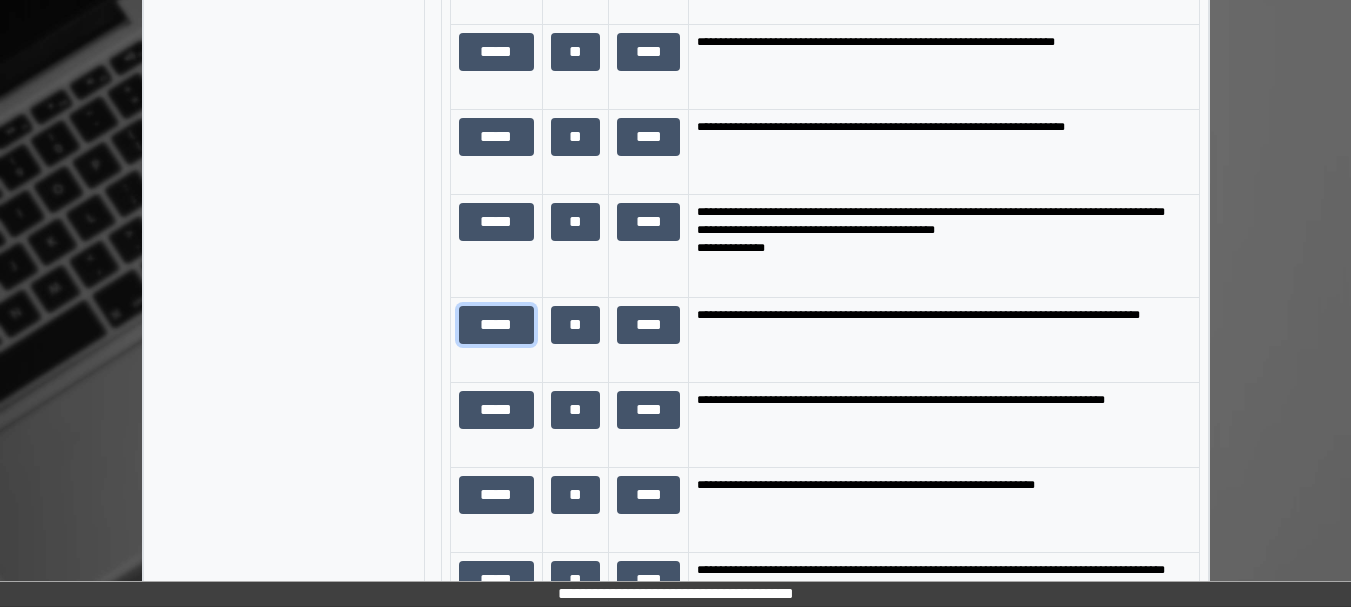 scroll, scrollTop: 121, scrollLeft: 0, axis: vertical 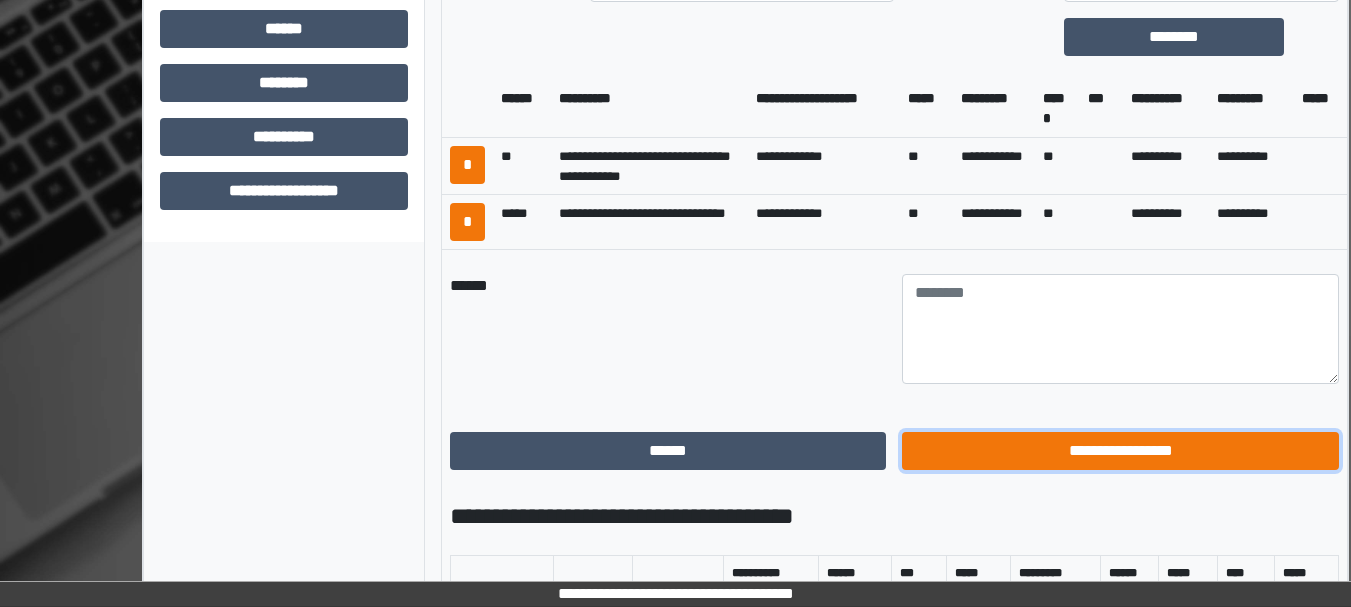 click on "**********" at bounding box center [1120, 451] 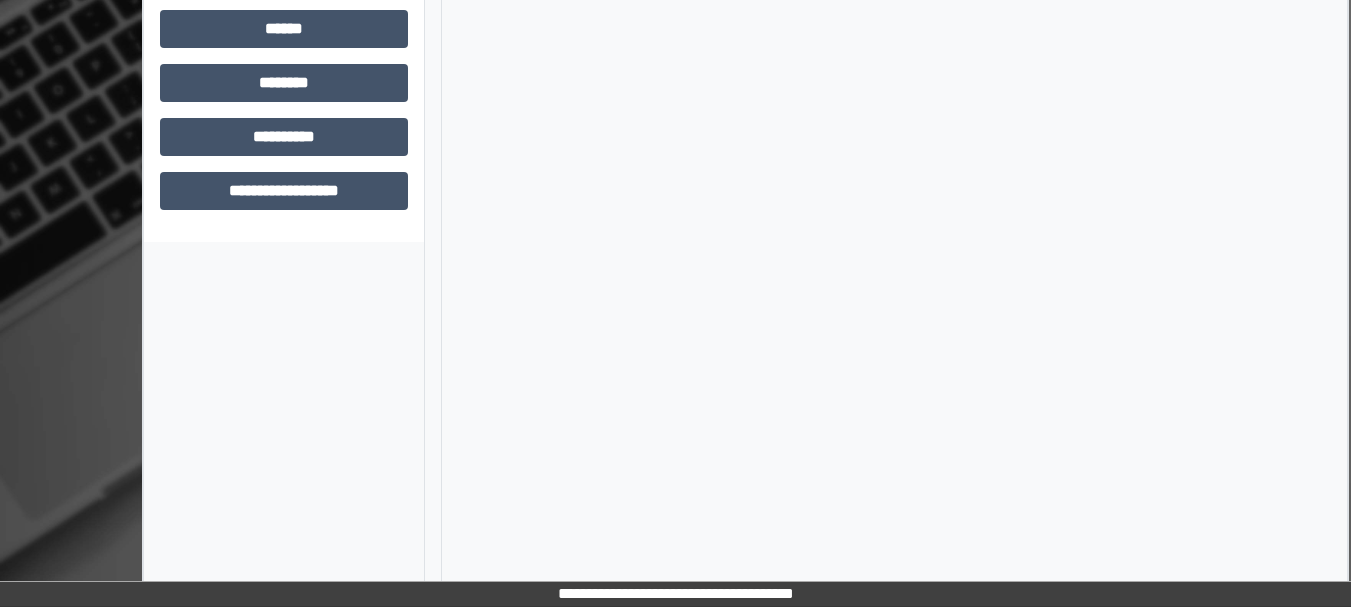 scroll, scrollTop: 591, scrollLeft: 0, axis: vertical 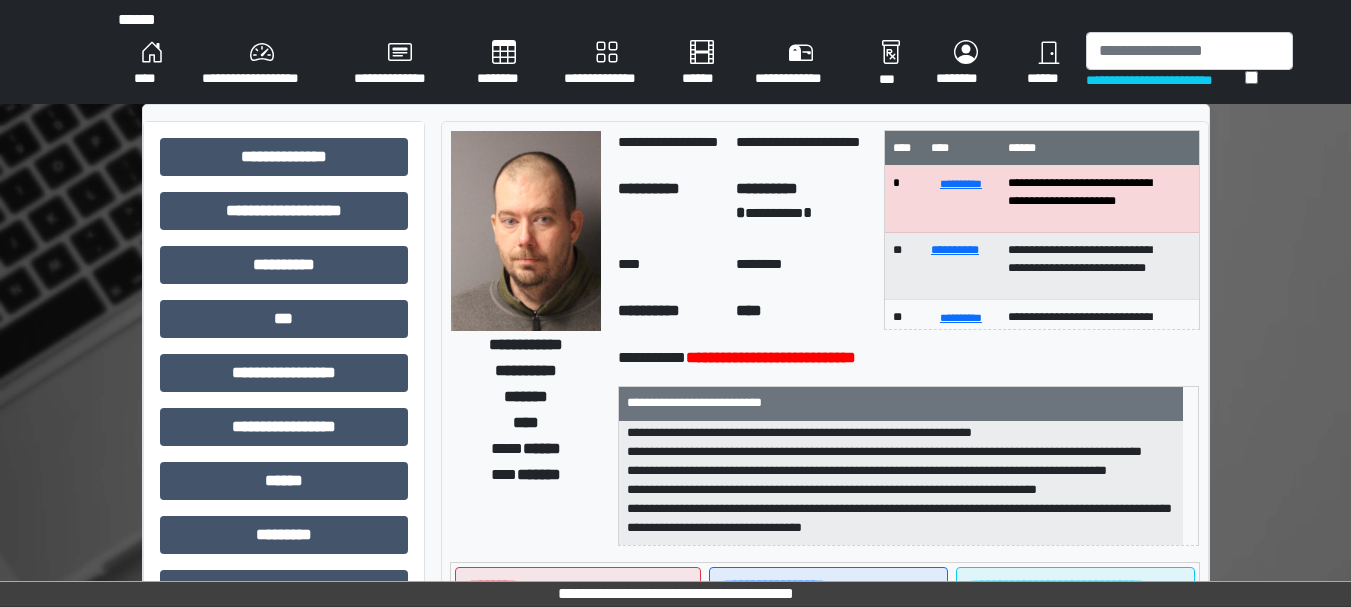 click on "****" at bounding box center (152, 64) 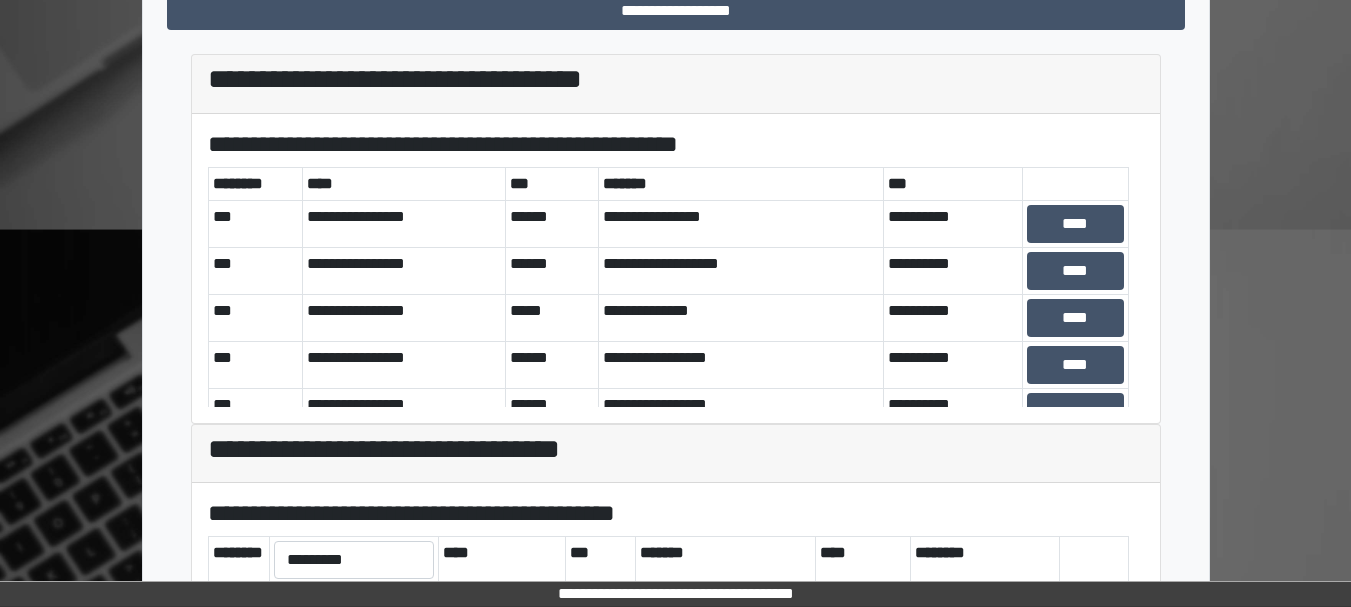 scroll, scrollTop: 732, scrollLeft: 0, axis: vertical 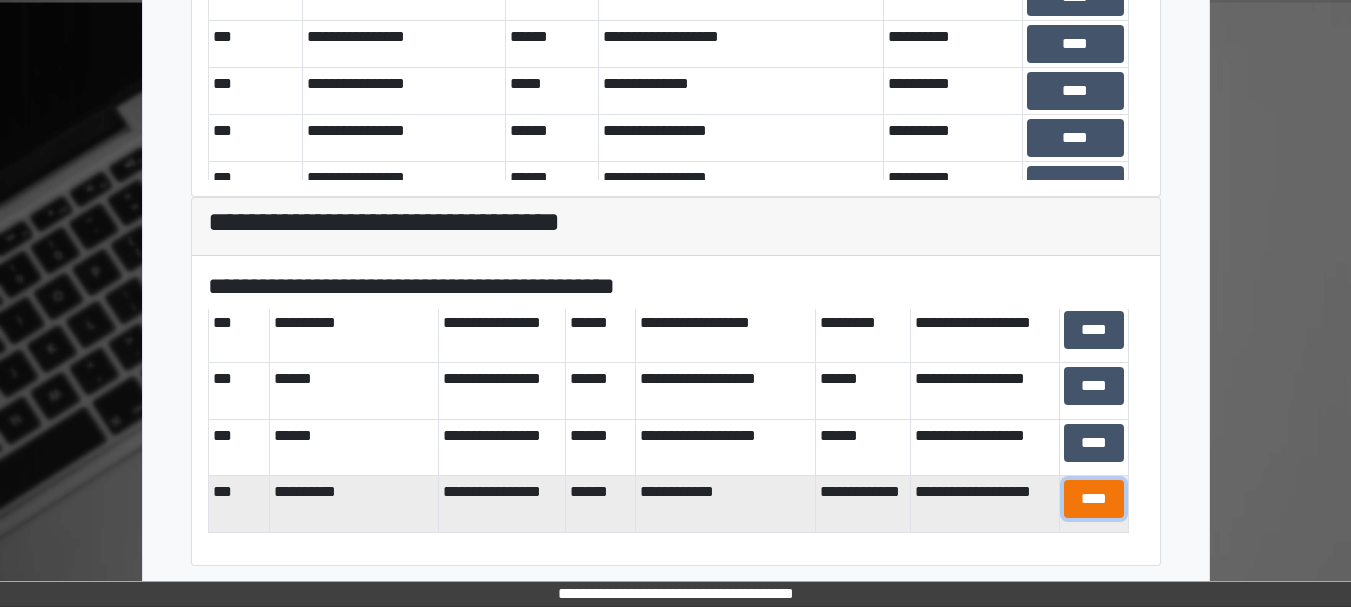 click on "****" at bounding box center [1094, 499] 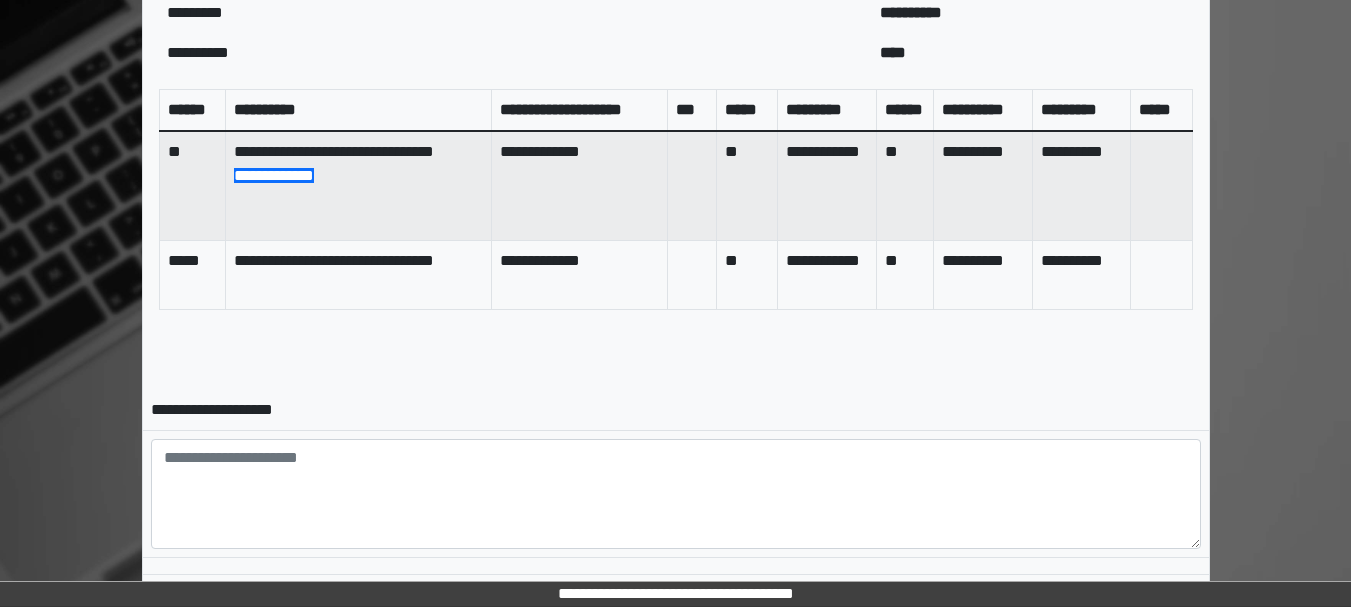 scroll, scrollTop: 957, scrollLeft: 0, axis: vertical 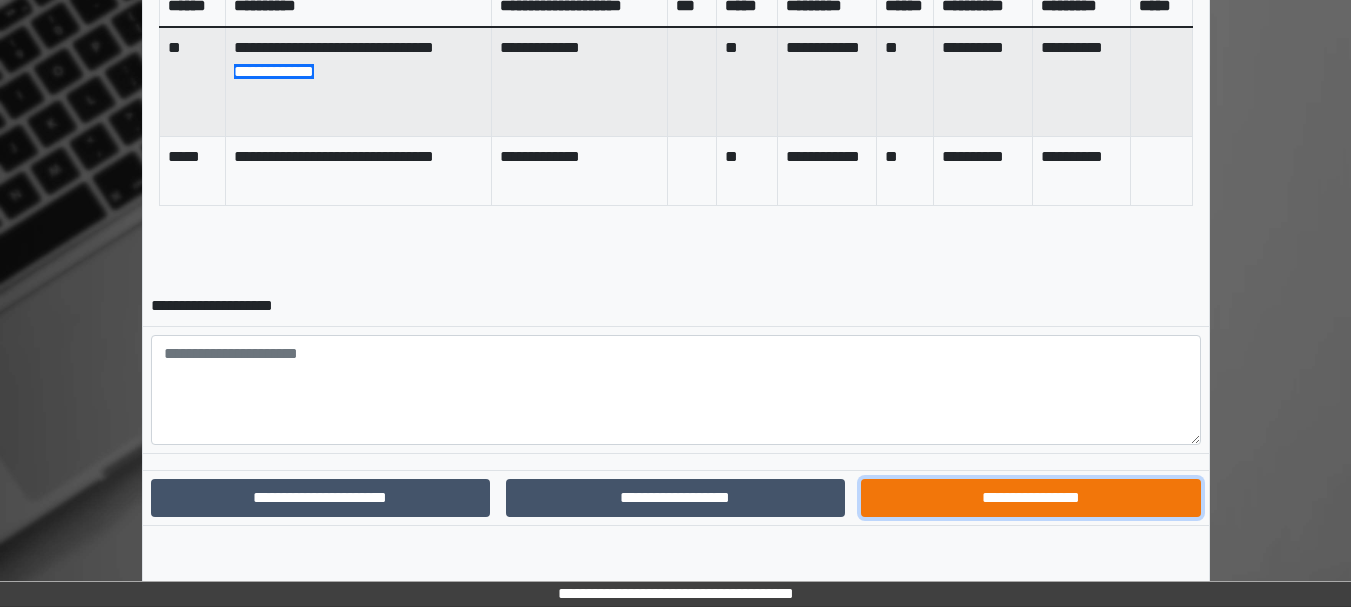 click on "**********" at bounding box center (1030, 498) 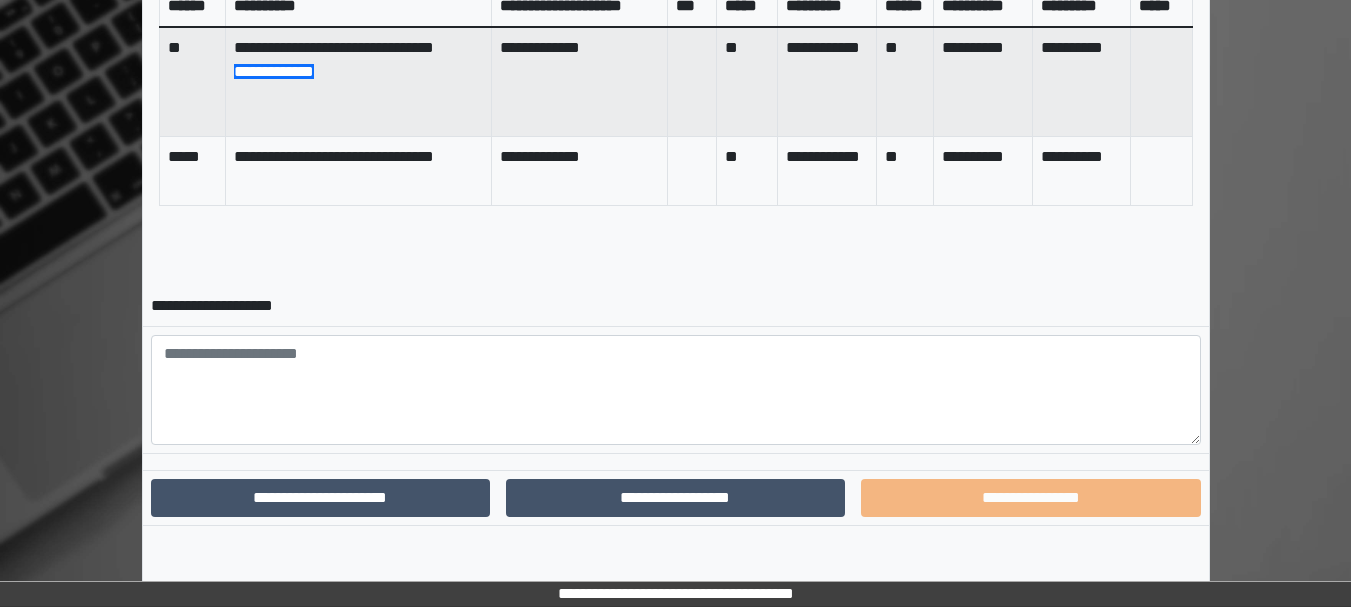 scroll, scrollTop: 854, scrollLeft: 0, axis: vertical 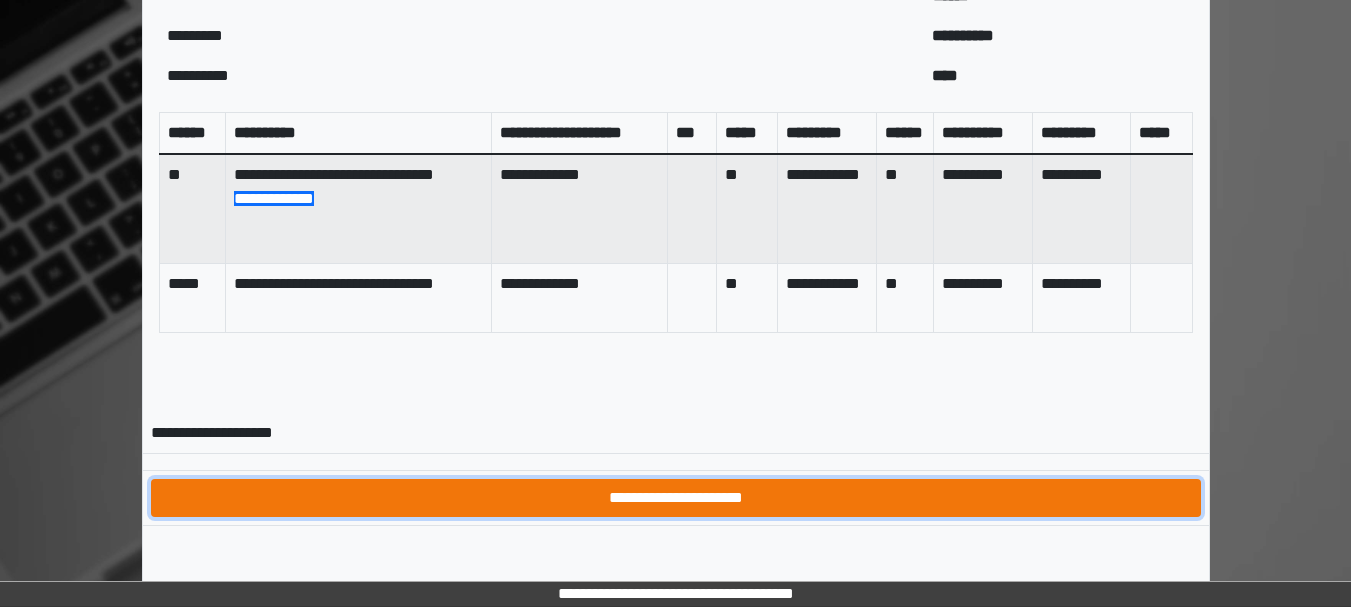 click on "**********" at bounding box center [676, 498] 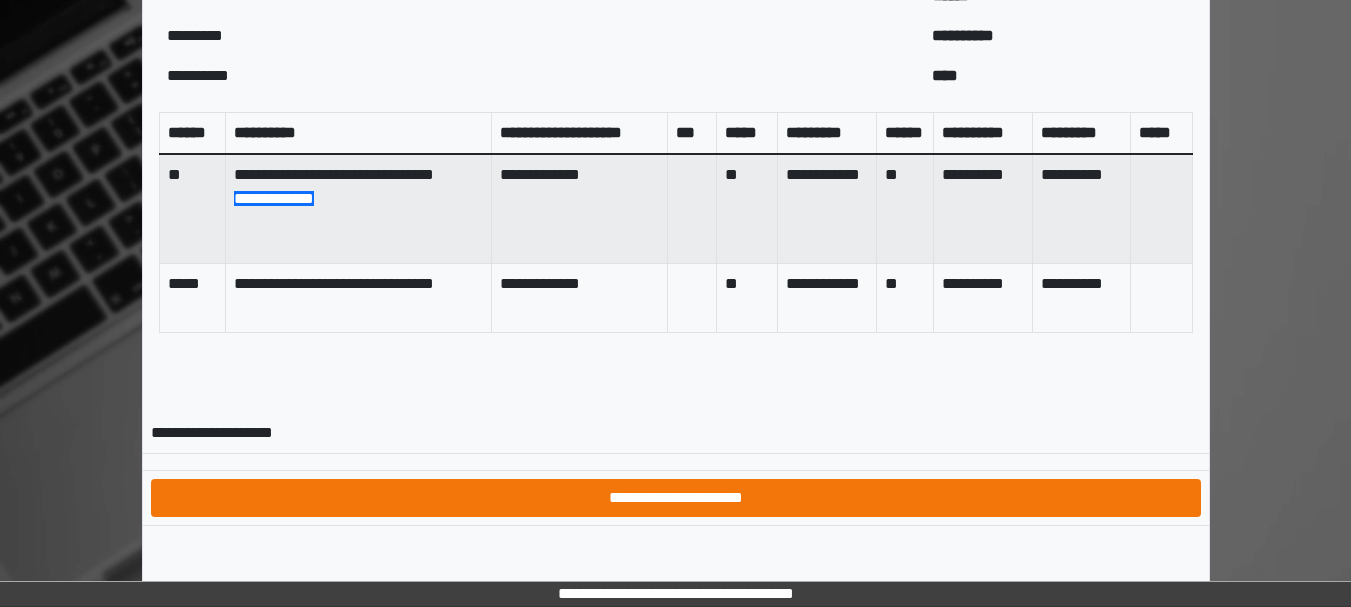 scroll, scrollTop: 0, scrollLeft: 0, axis: both 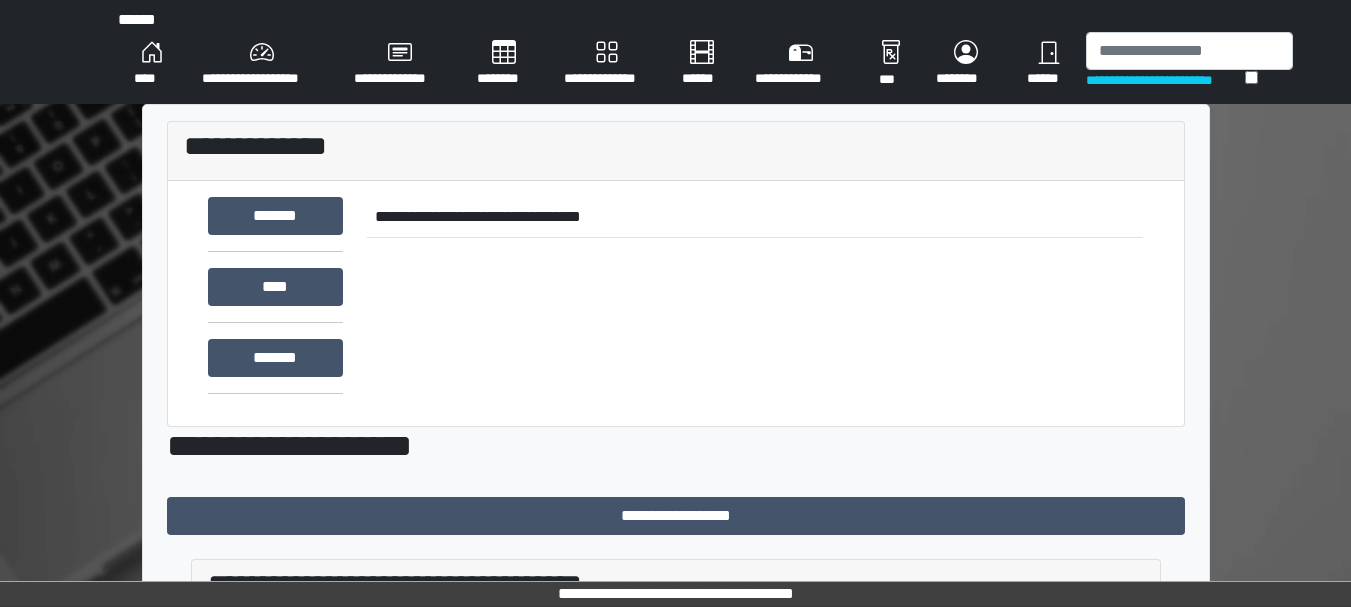 click on "**********" at bounding box center (1165, 80) 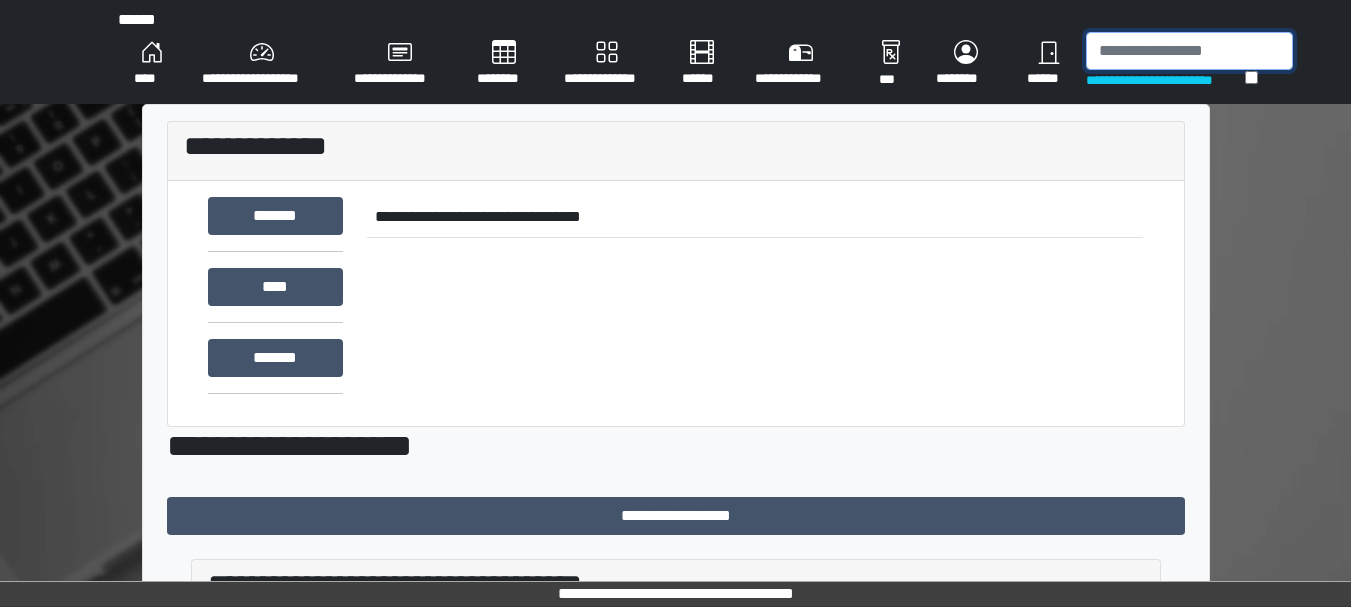 click at bounding box center [1189, 51] 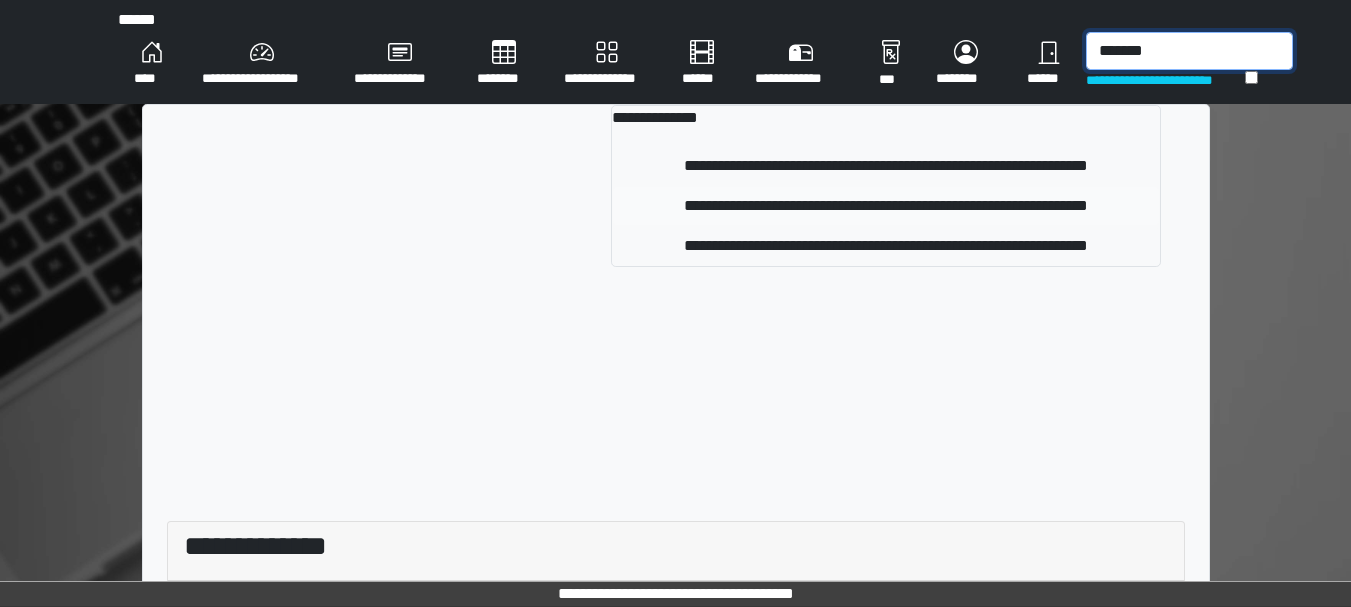 type on "*******" 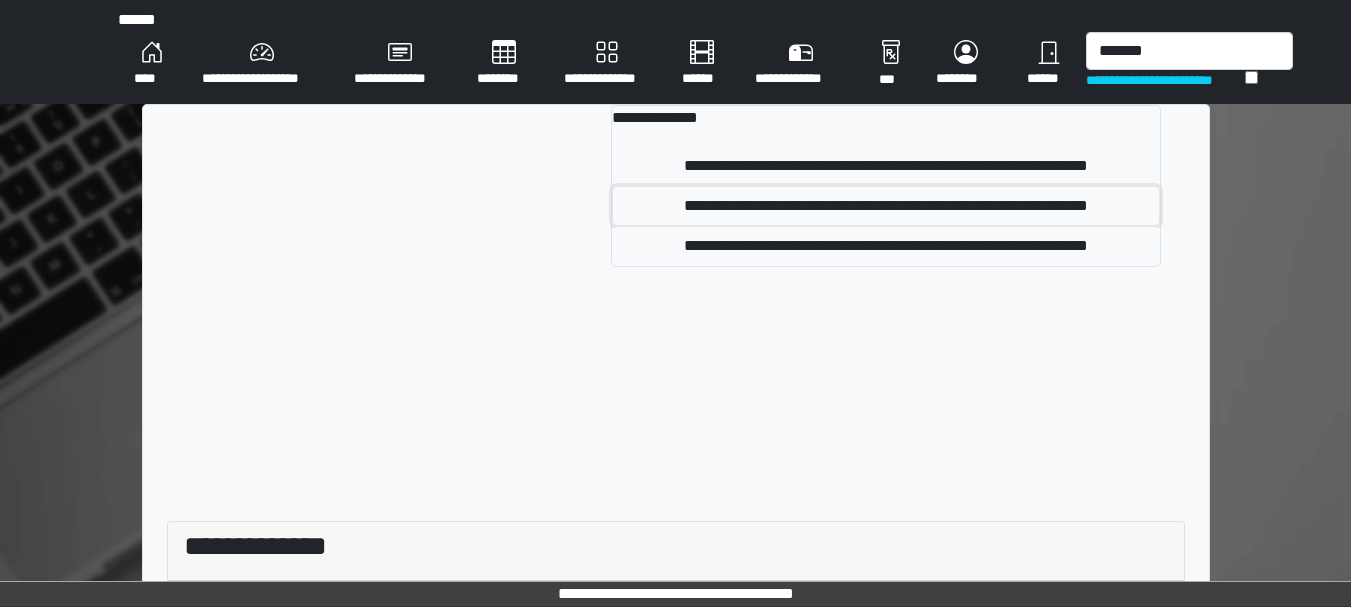 click on "**********" at bounding box center (886, 206) 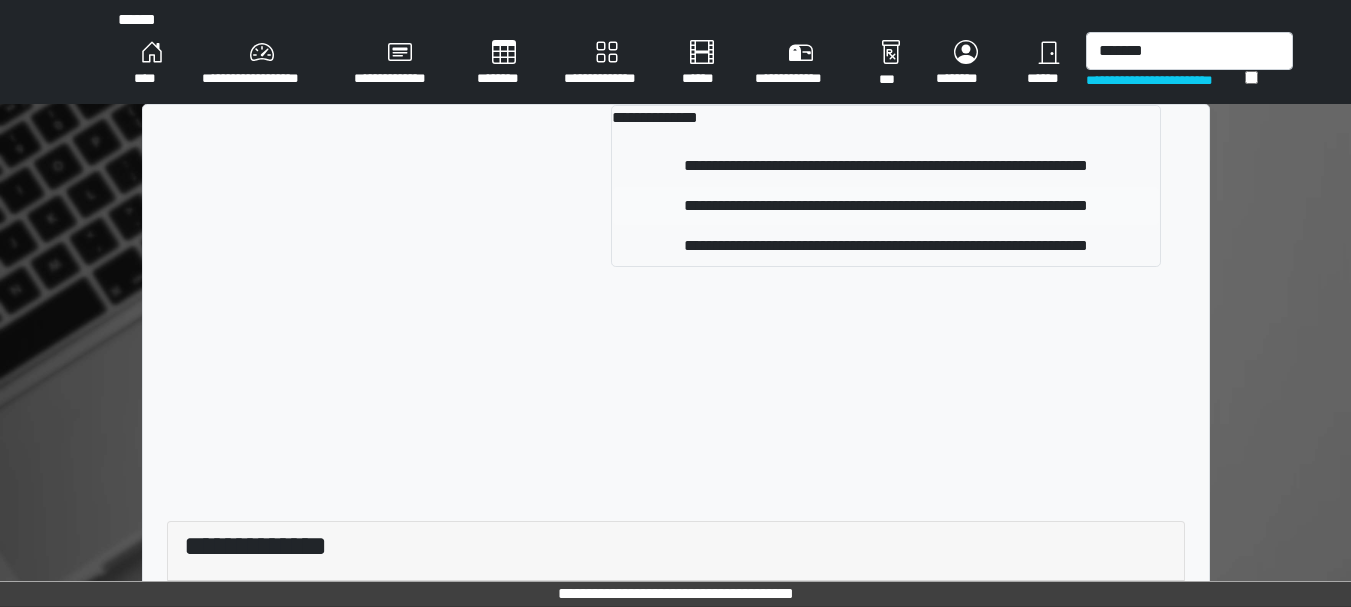 type 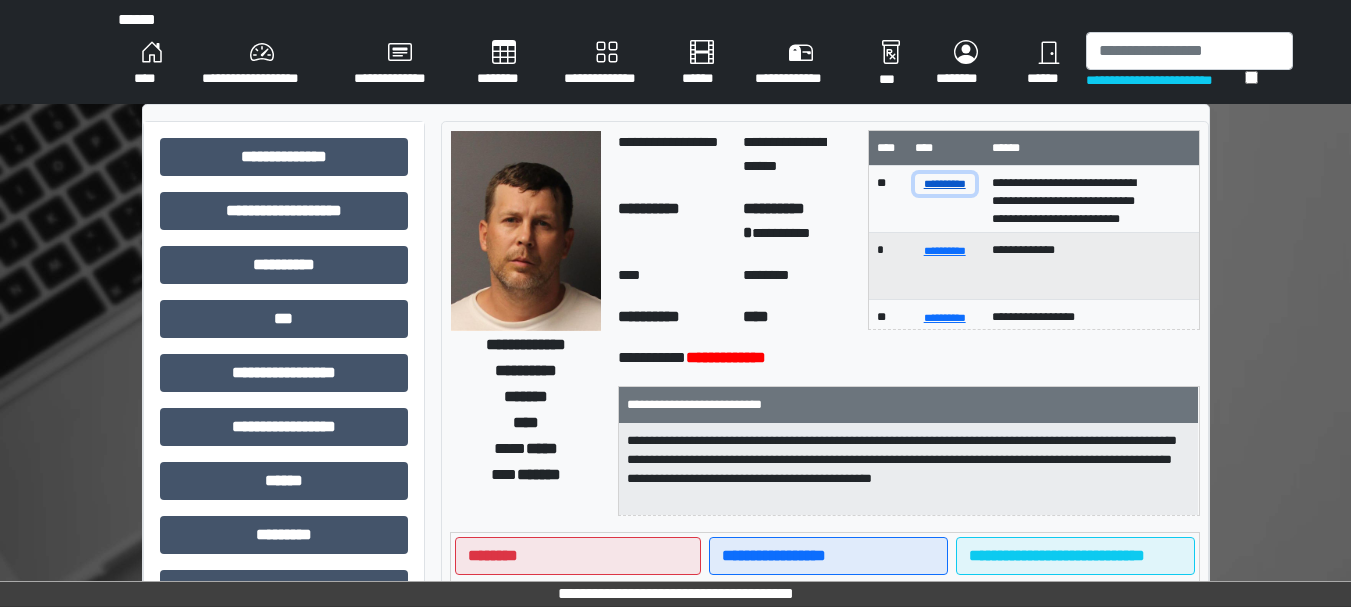click on "**********" at bounding box center [945, 183] 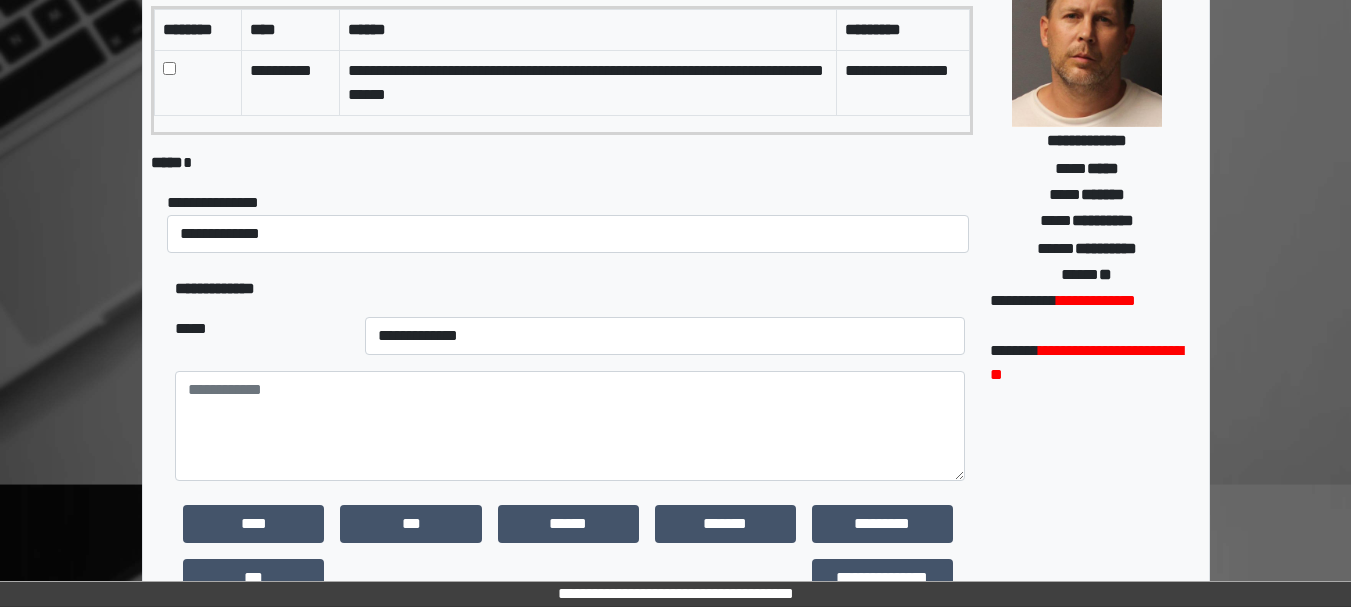 scroll, scrollTop: 252, scrollLeft: 0, axis: vertical 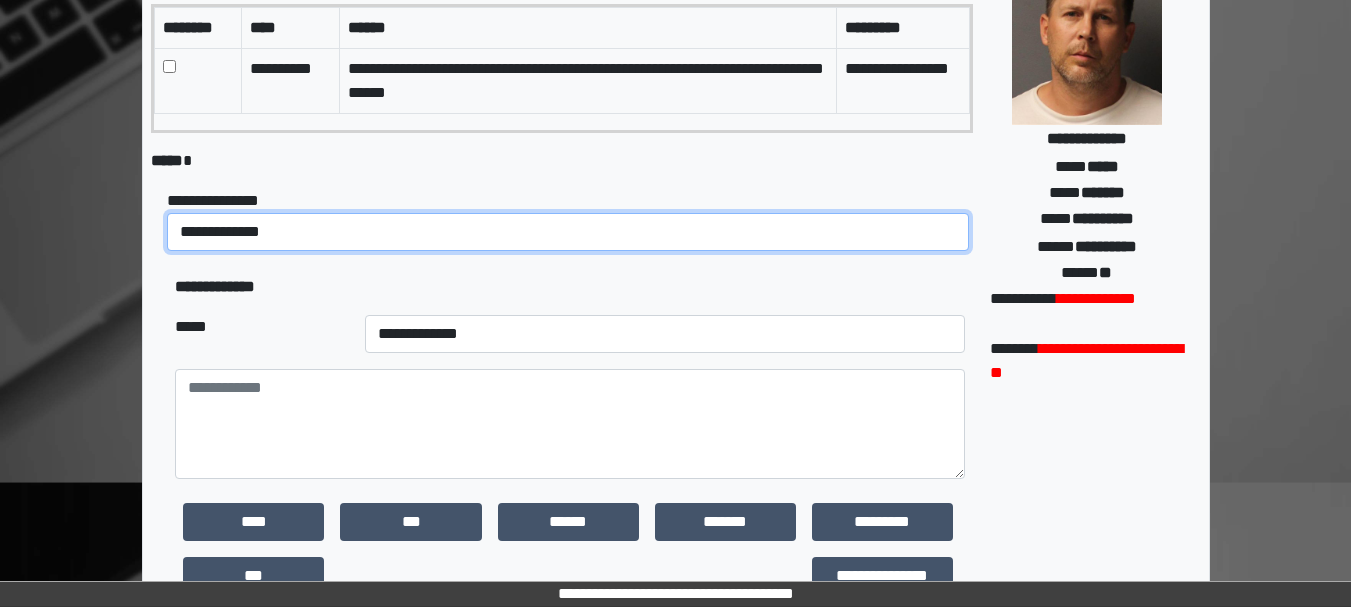click on "**********" at bounding box center (568, 232) 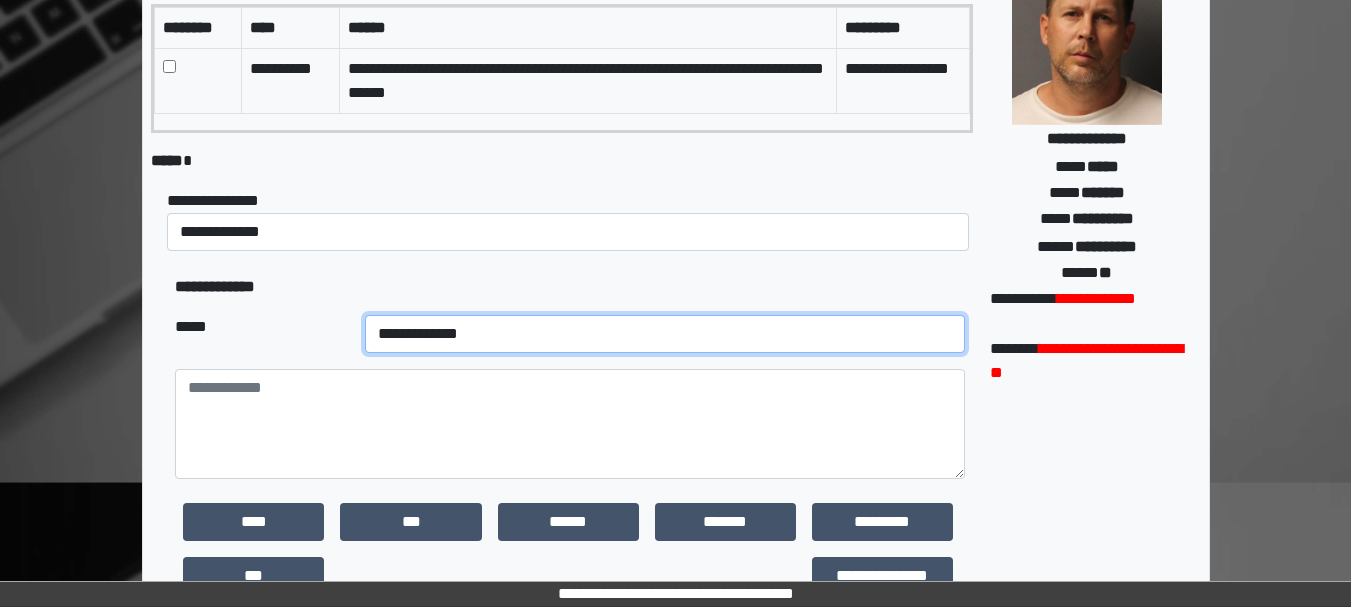 click on "**********" at bounding box center (665, 334) 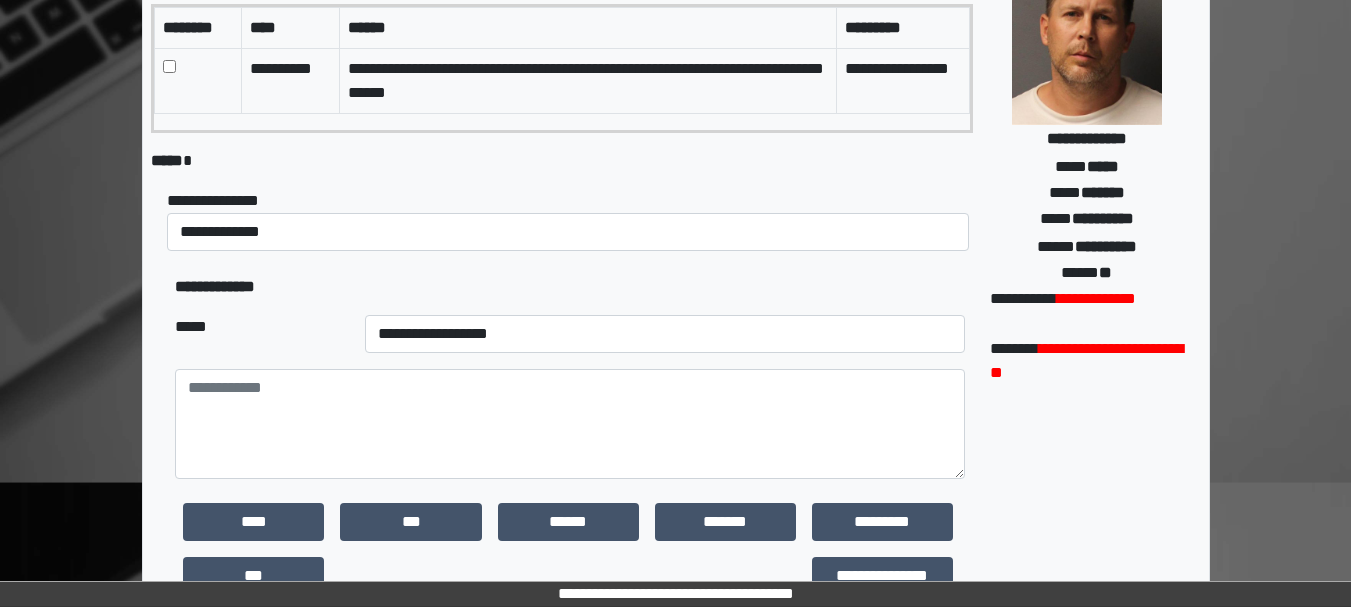 click at bounding box center [568, 576] 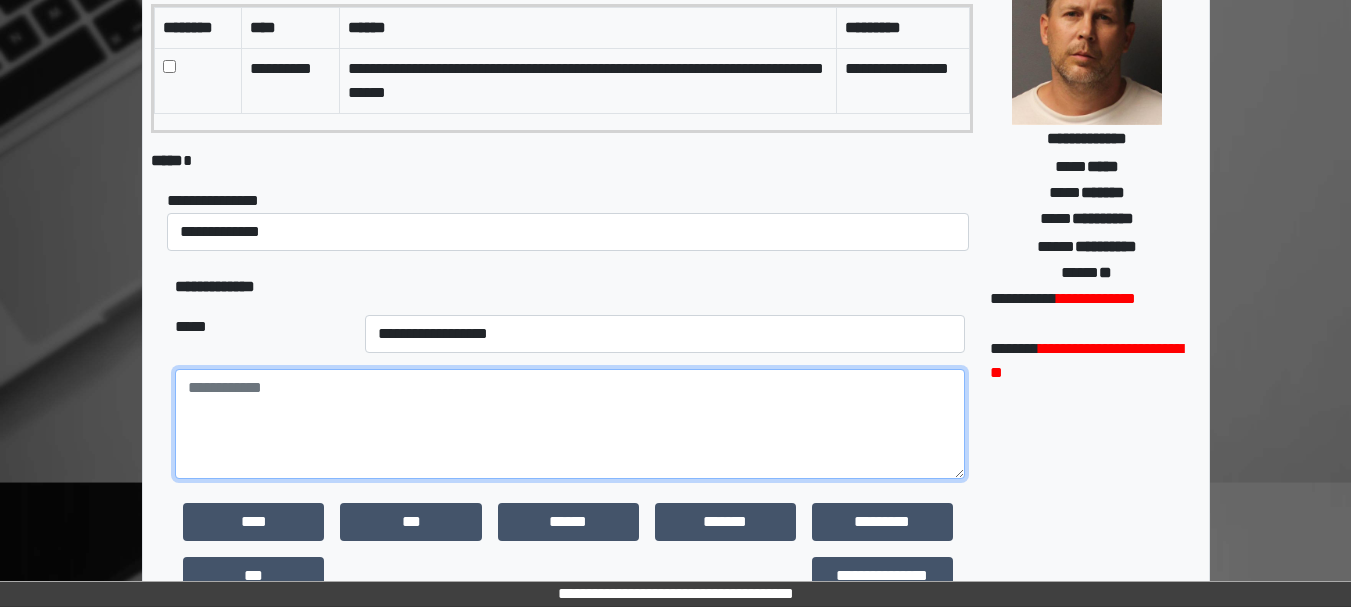 click at bounding box center (570, 424) 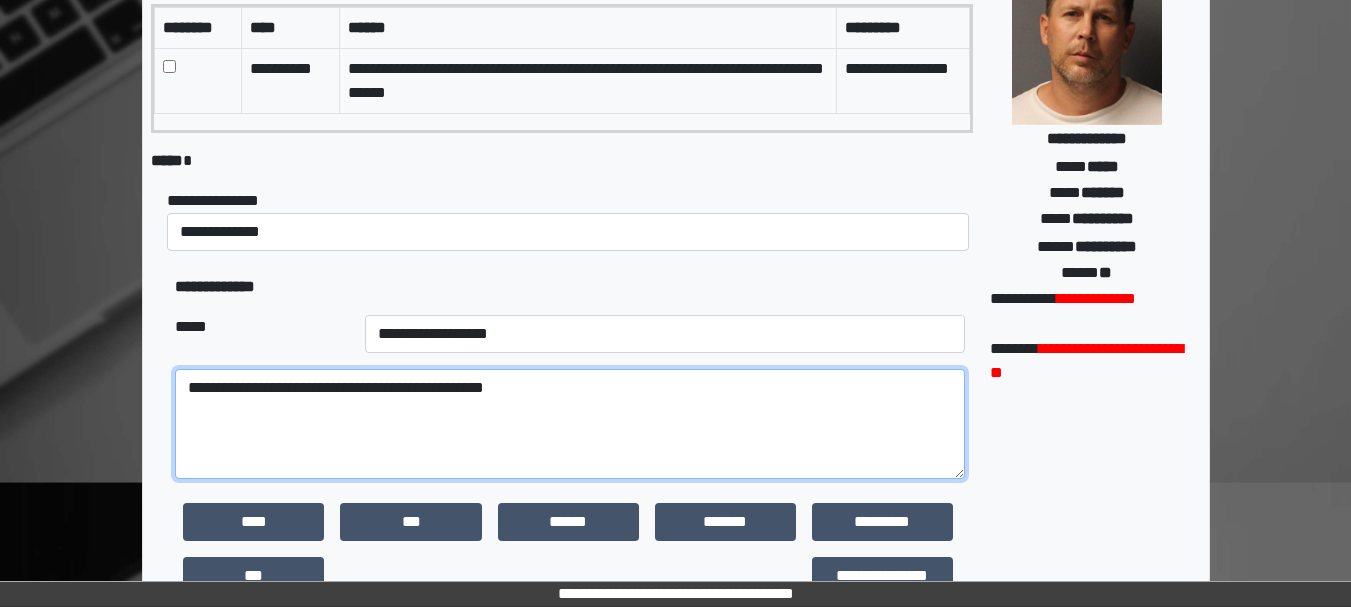 click on "**********" at bounding box center (570, 424) 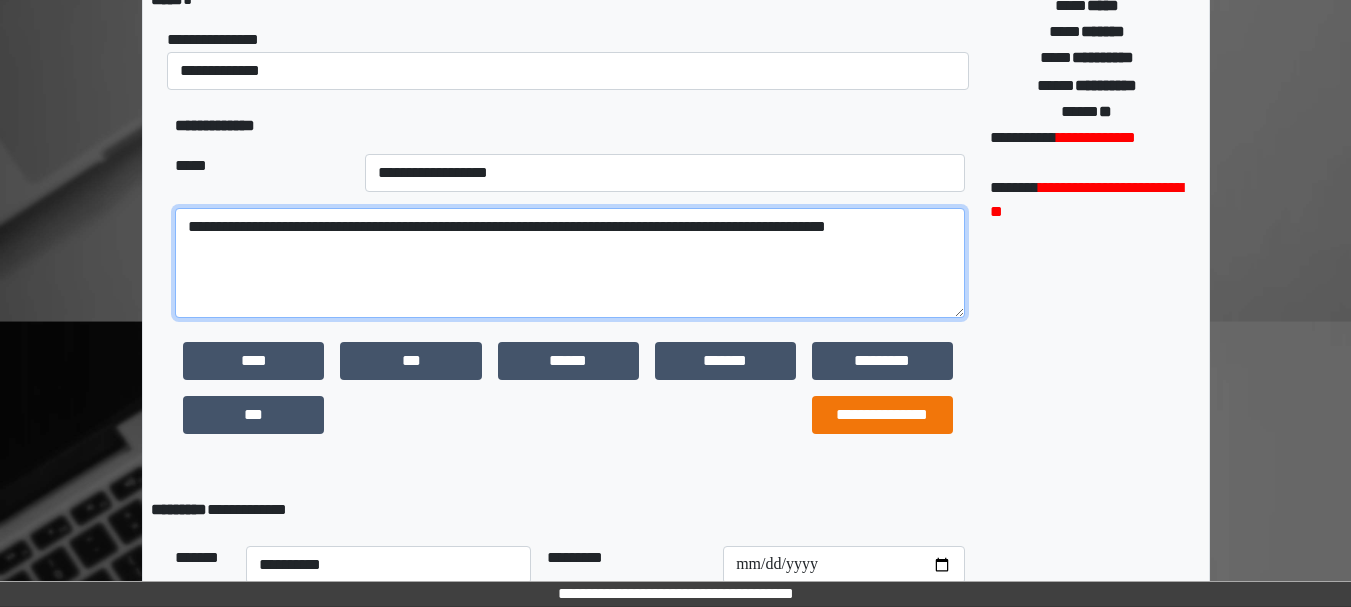 scroll, scrollTop: 651, scrollLeft: 0, axis: vertical 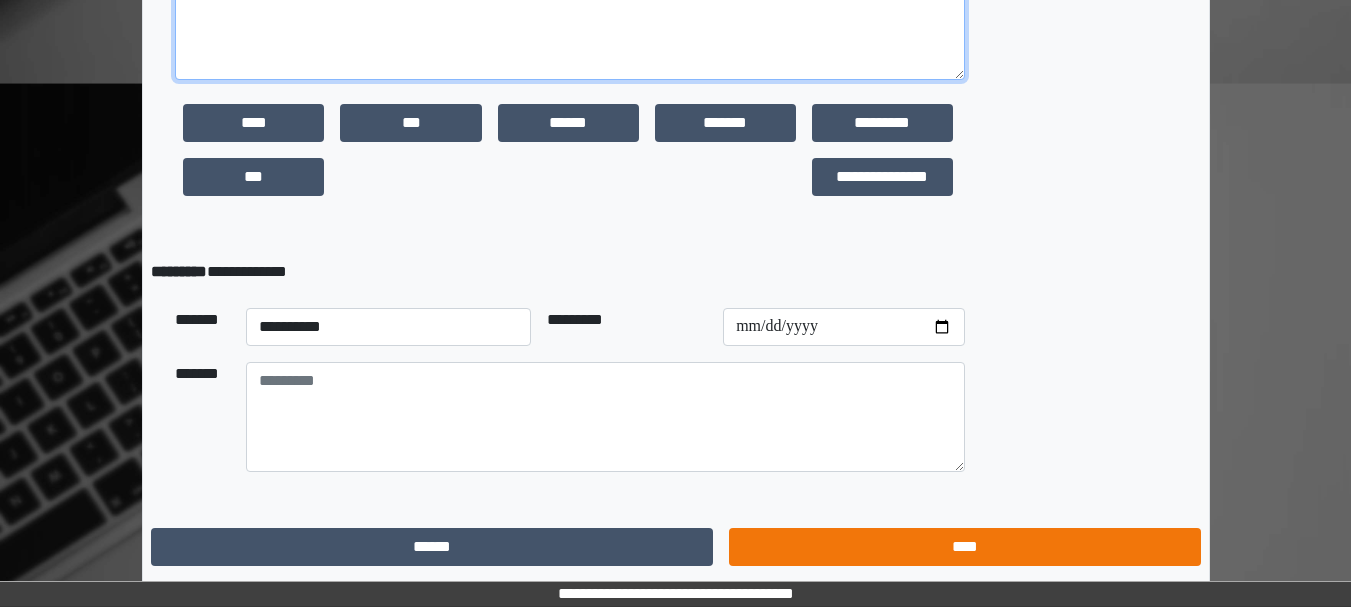 type on "**********" 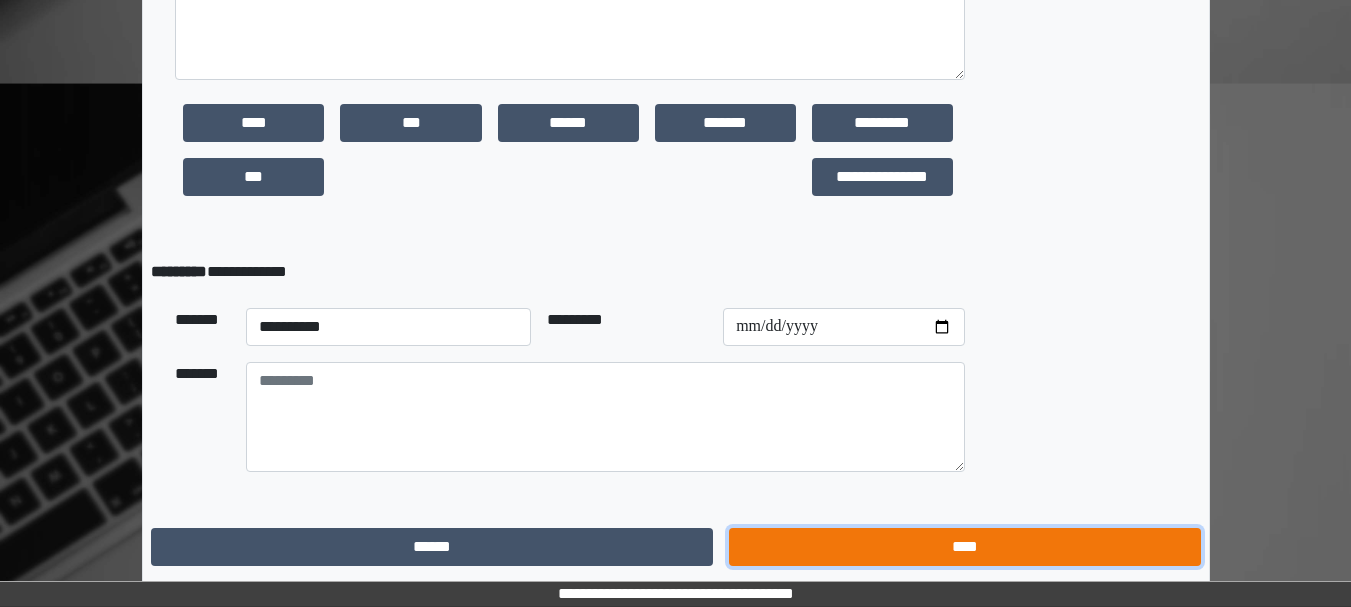 click on "****" at bounding box center (964, 547) 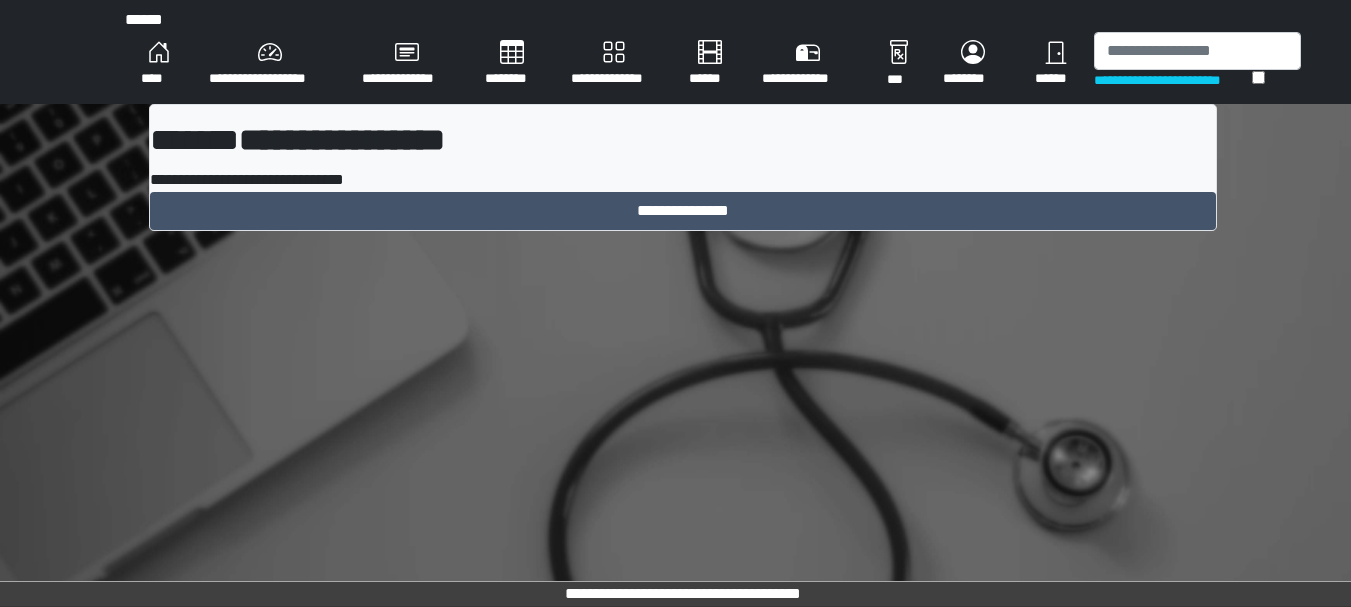 scroll, scrollTop: 0, scrollLeft: 0, axis: both 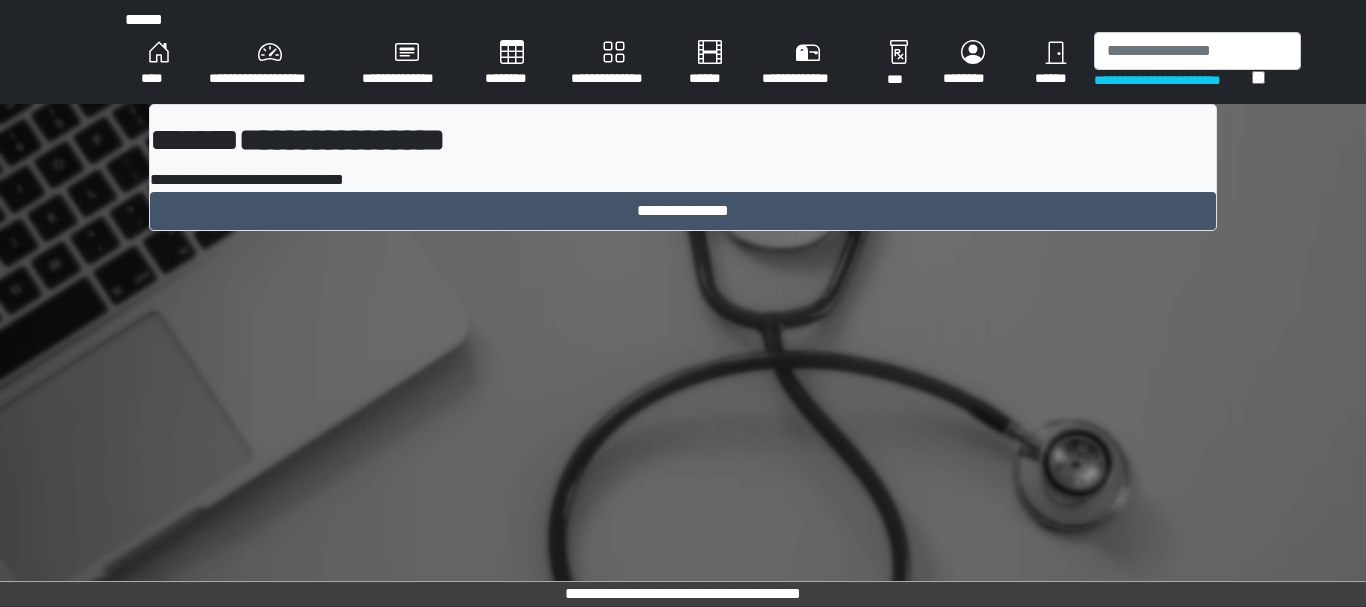 click on "****" at bounding box center [159, 64] 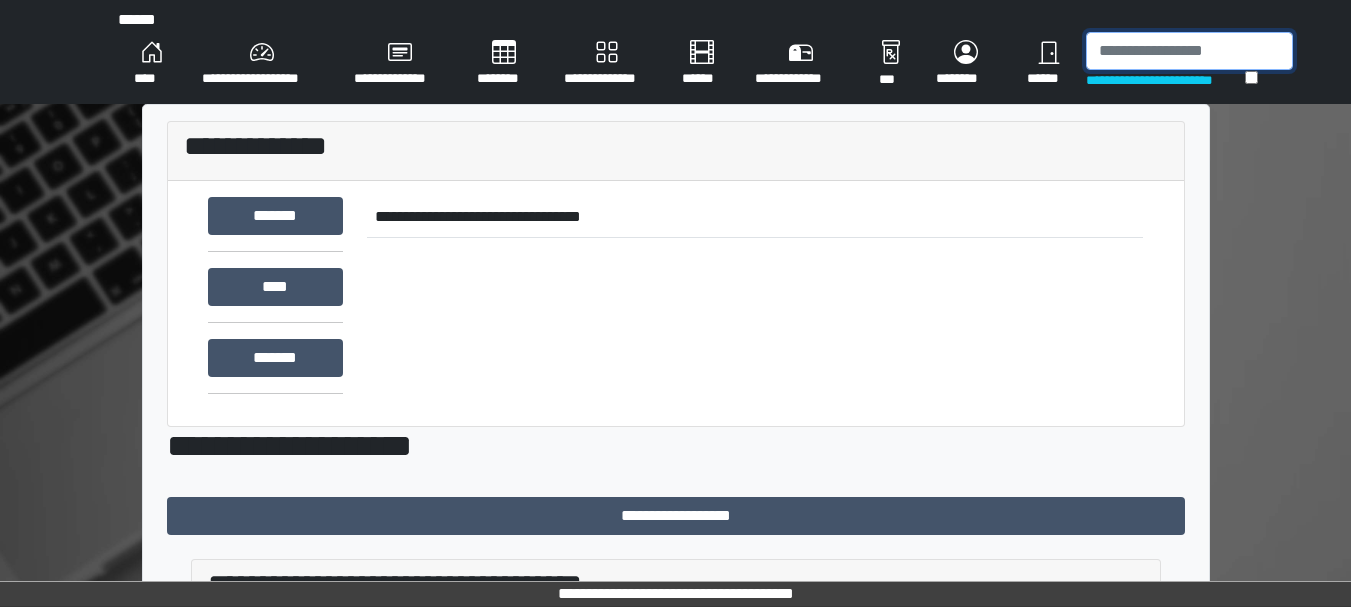click at bounding box center [1189, 51] 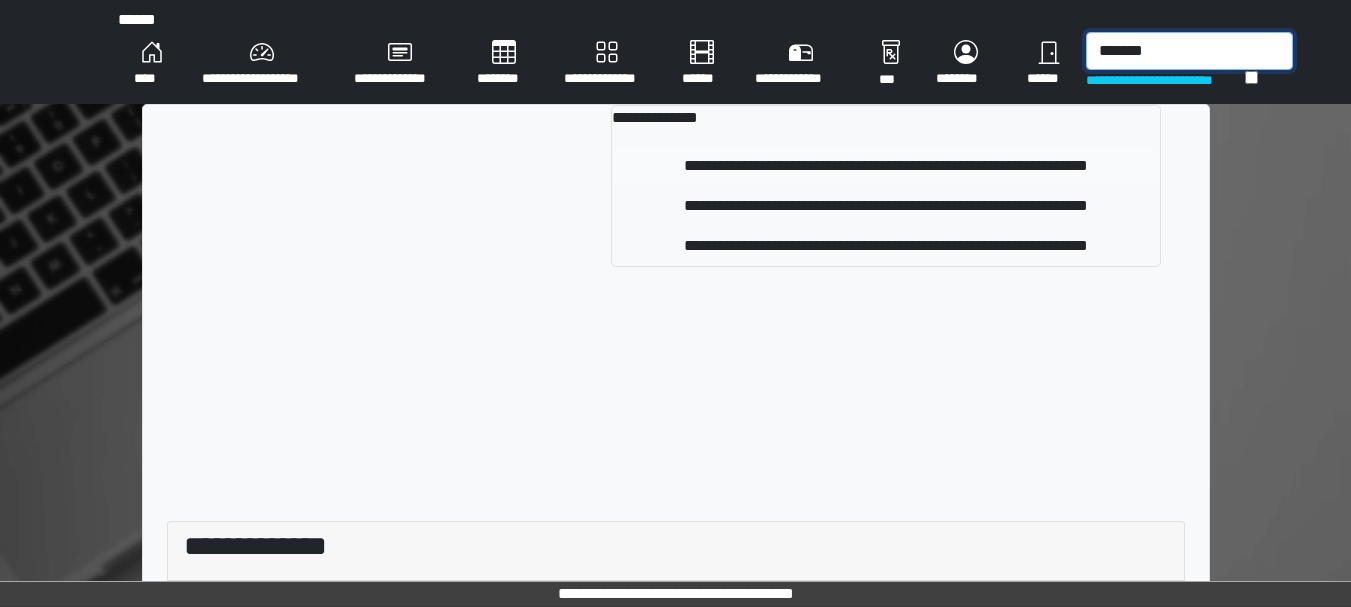 type on "*******" 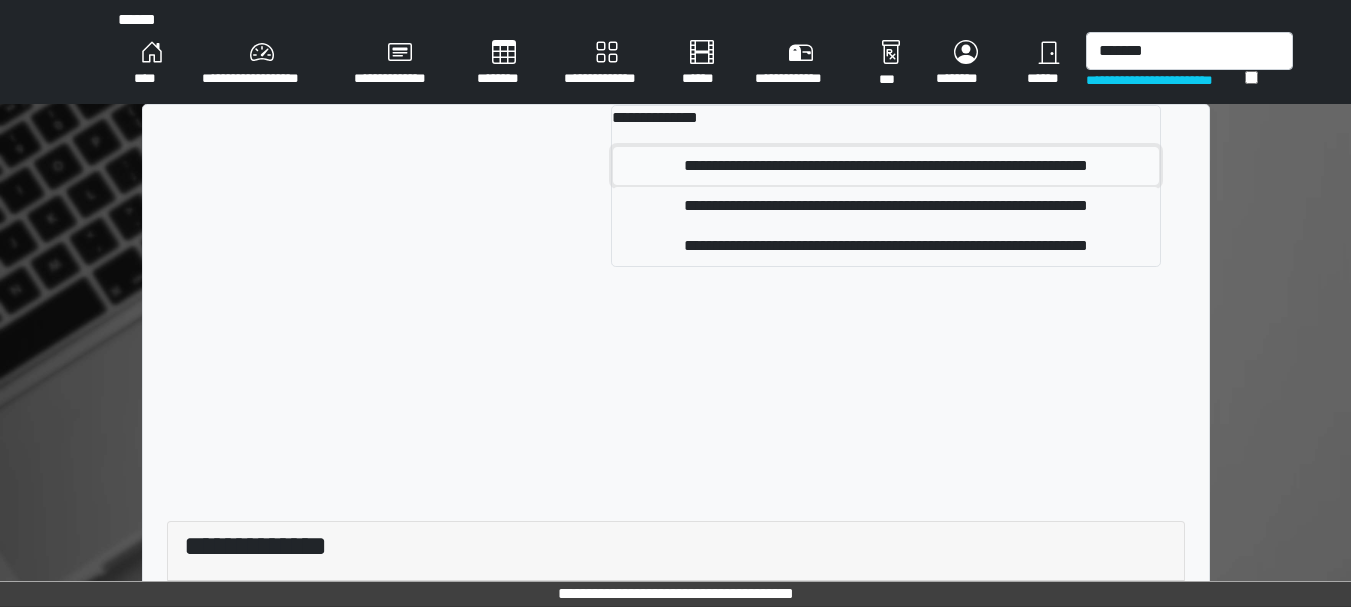 click on "**********" at bounding box center [886, 166] 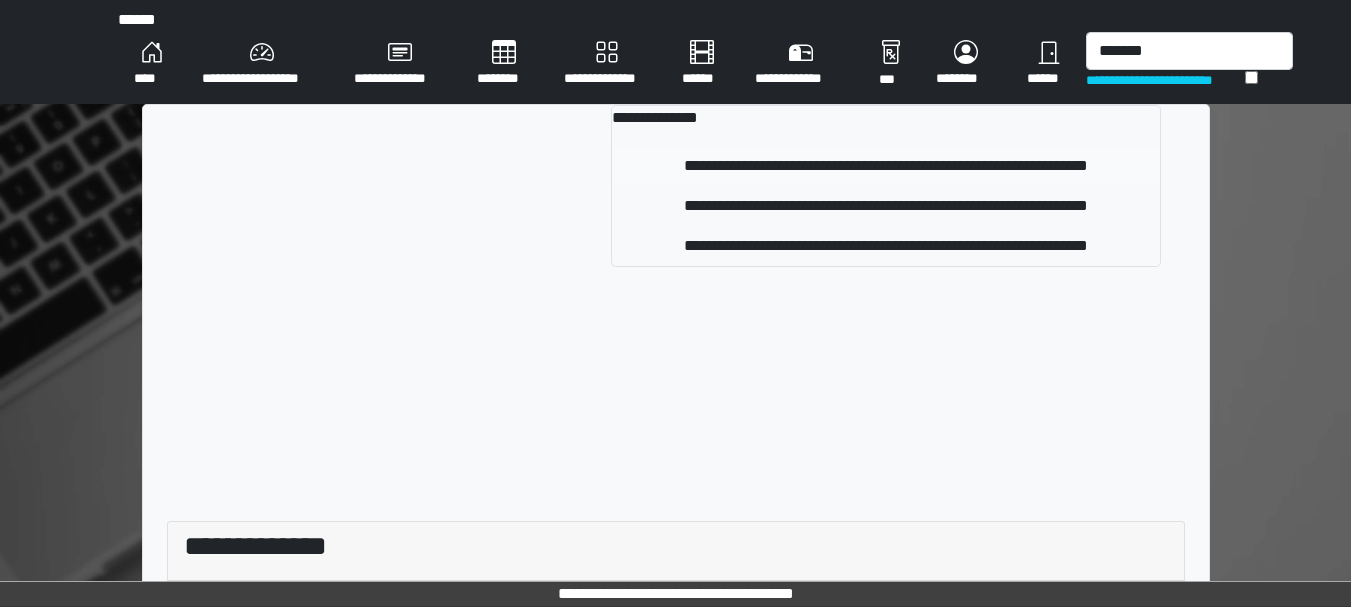 type 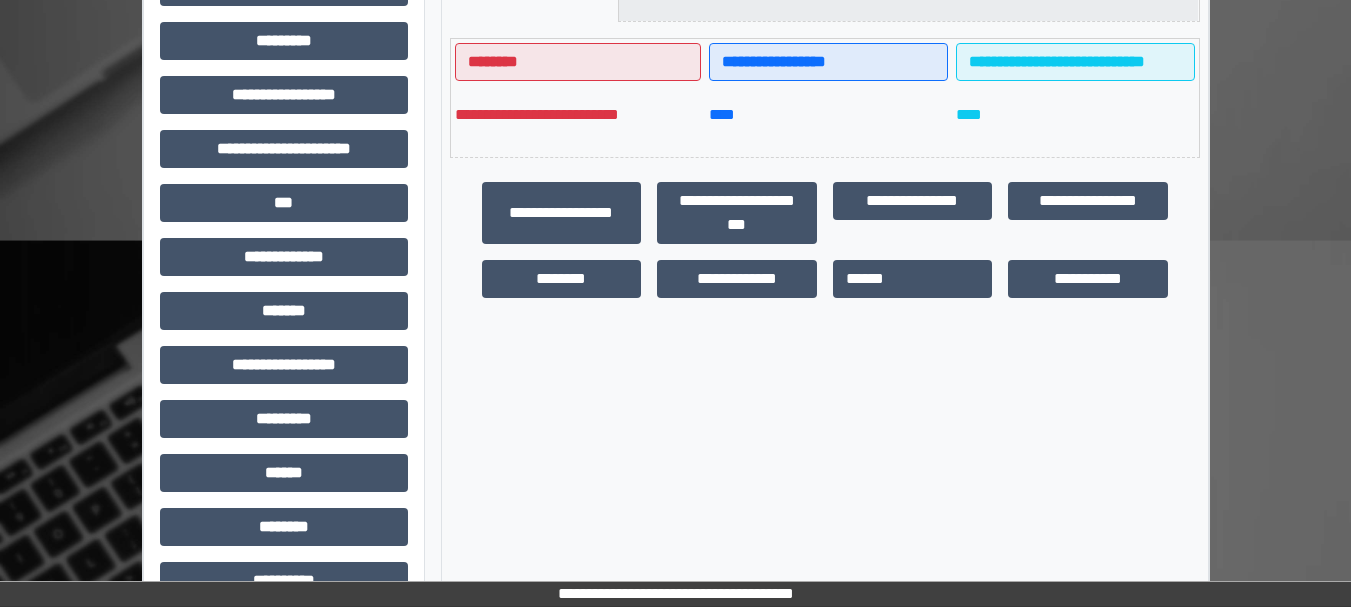 scroll, scrollTop: 0, scrollLeft: 0, axis: both 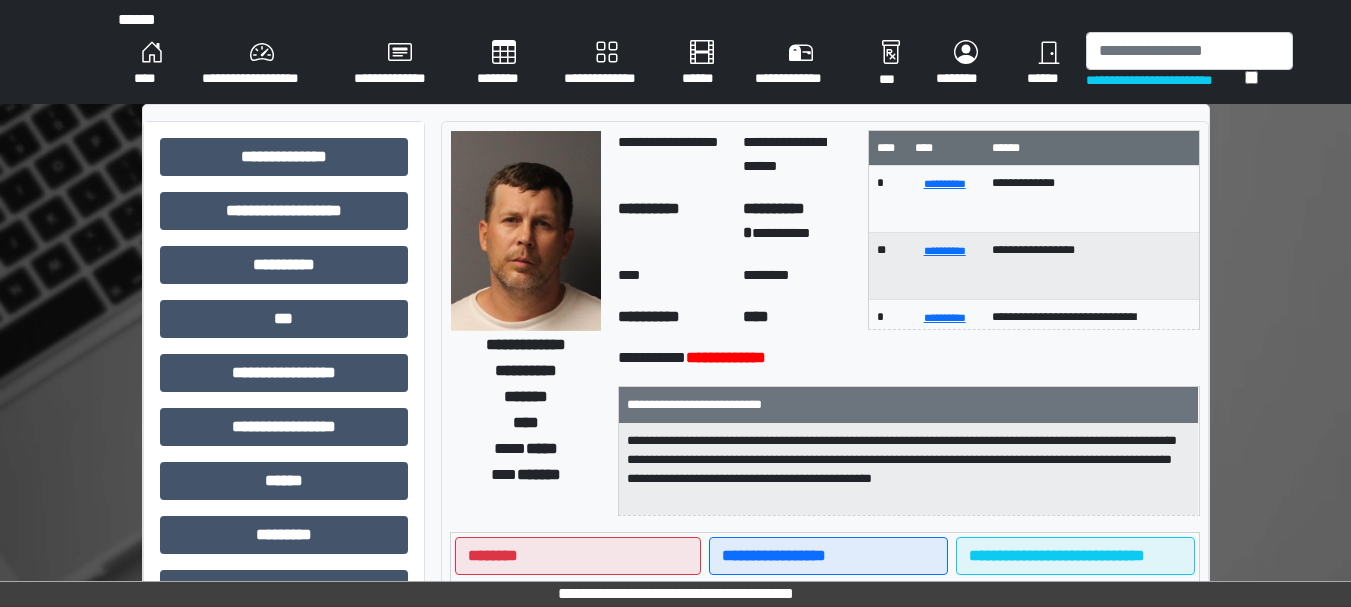 click on "****" at bounding box center [152, 64] 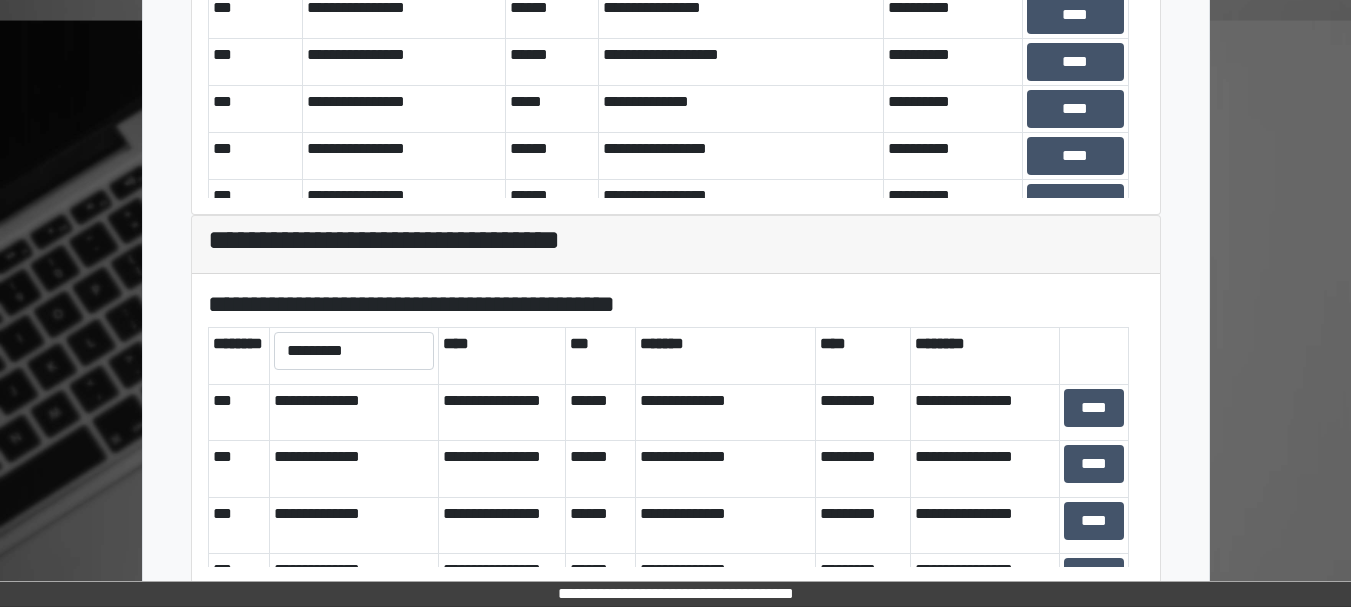 scroll, scrollTop: 732, scrollLeft: 0, axis: vertical 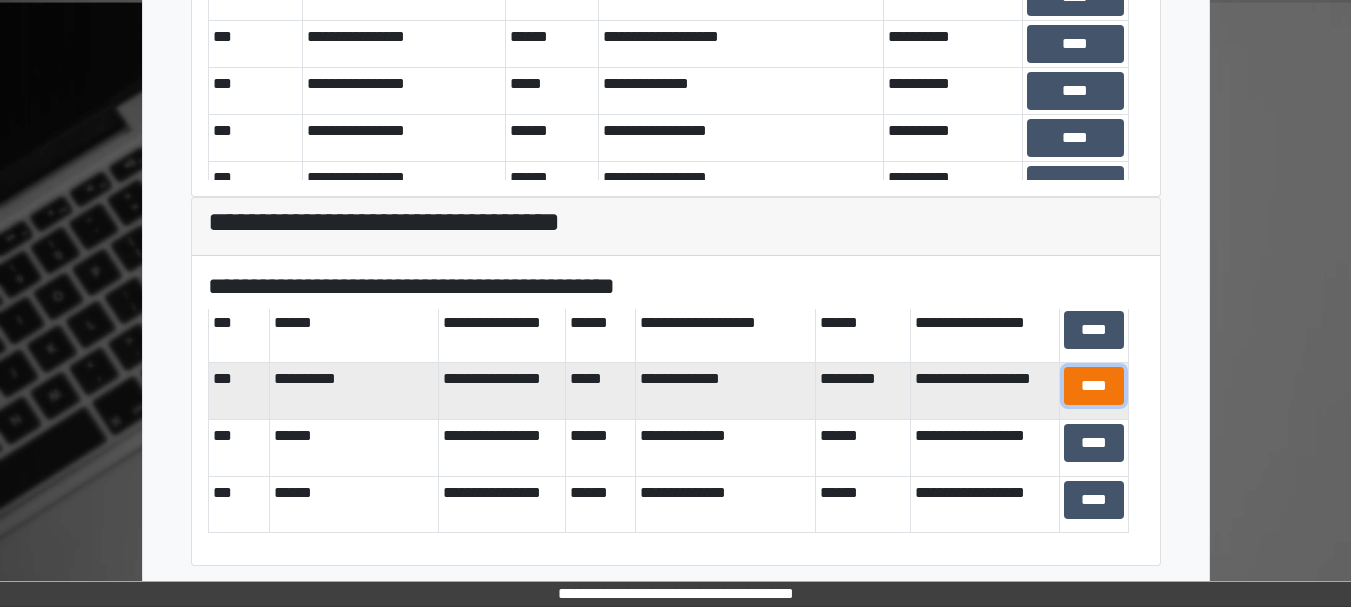 click on "****" at bounding box center (1094, 386) 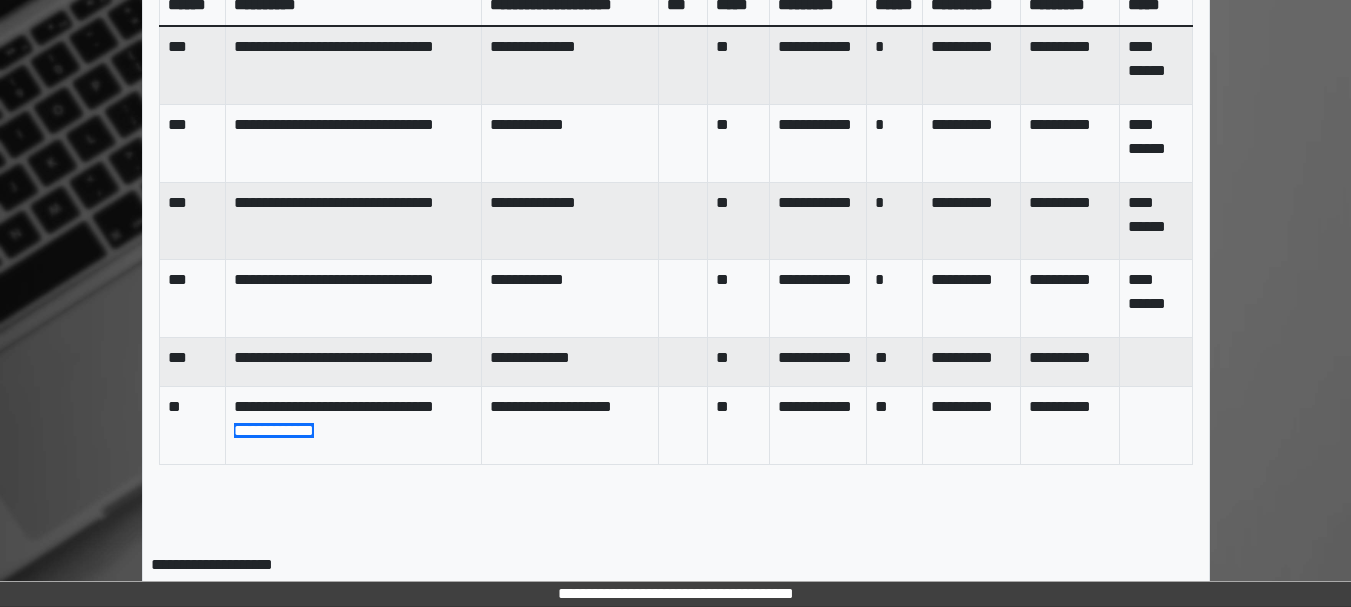 scroll, scrollTop: 1177, scrollLeft: 0, axis: vertical 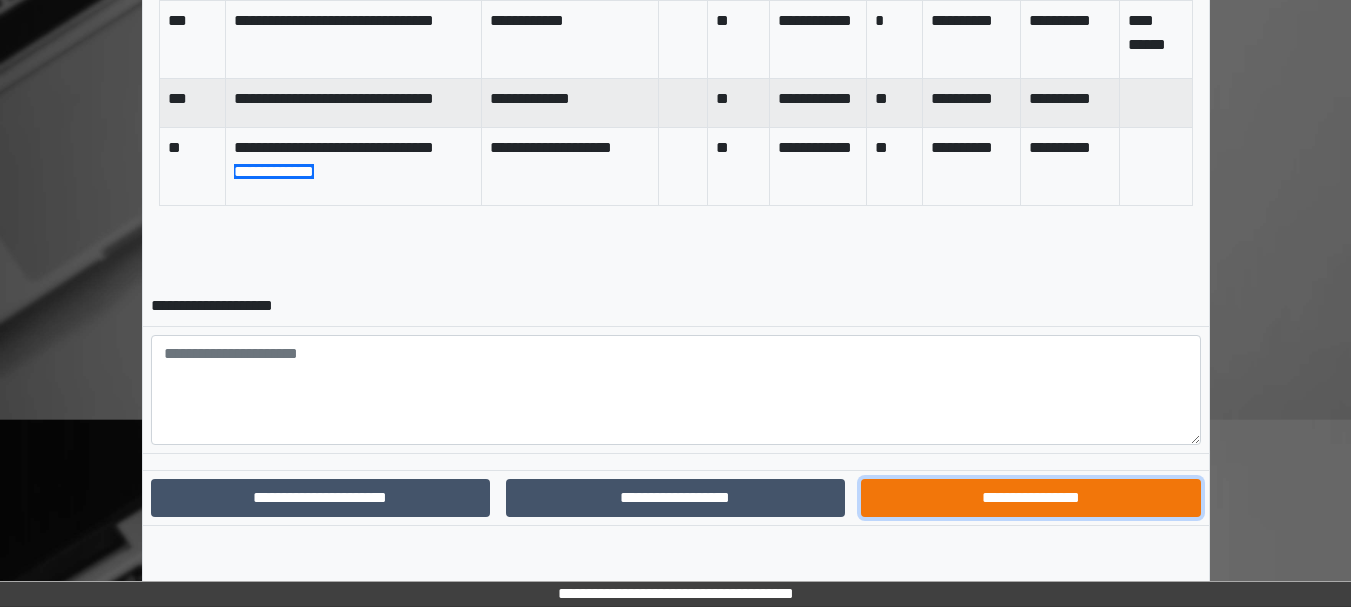 click on "**********" at bounding box center (1030, 498) 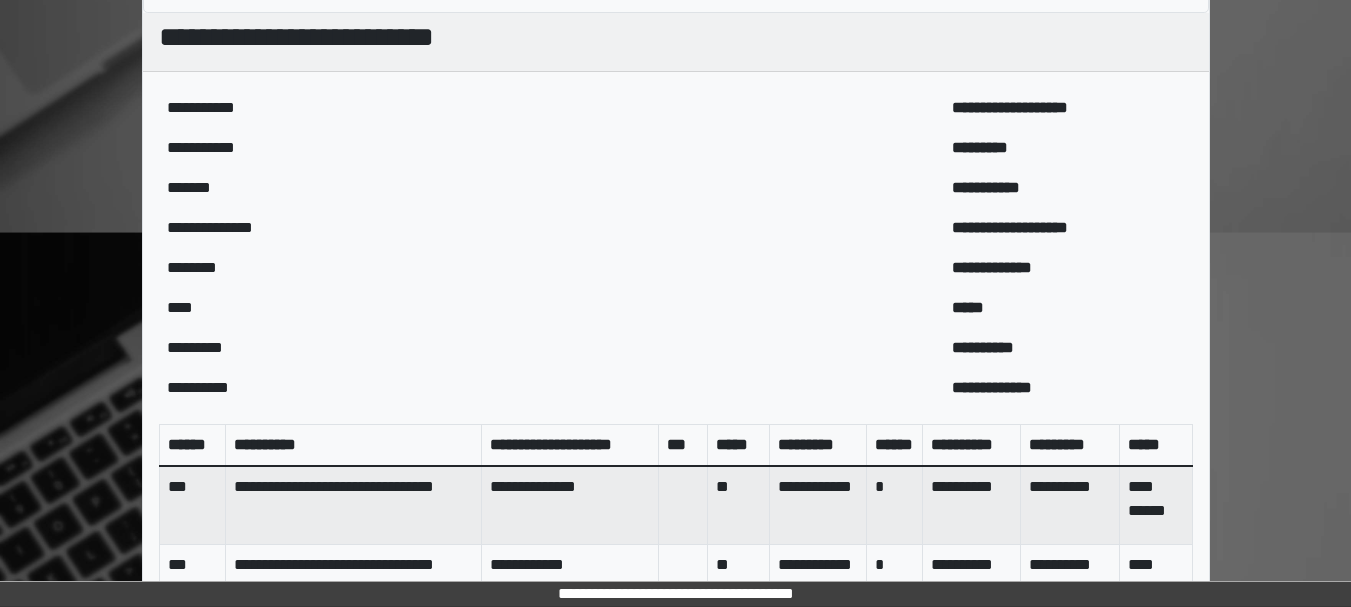 scroll, scrollTop: 0, scrollLeft: 0, axis: both 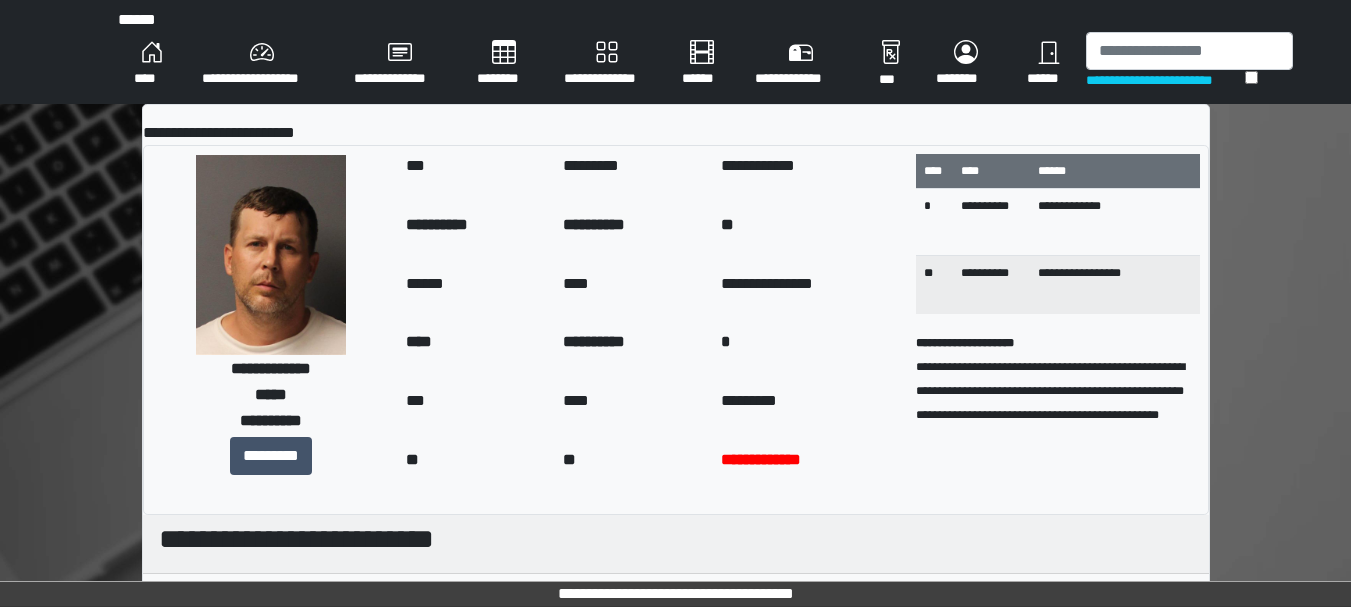 click on "******" at bounding box center (1048, 64) 